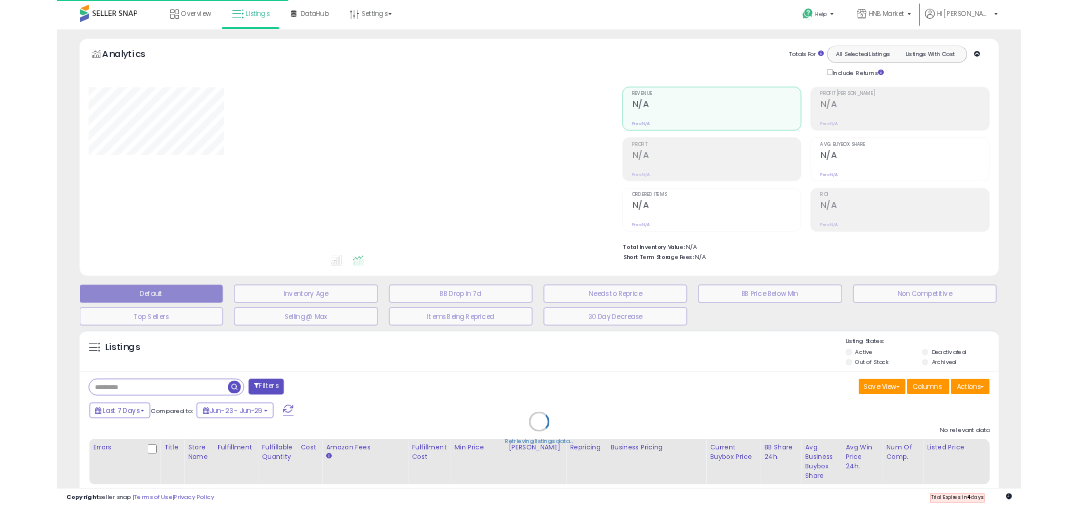 scroll, scrollTop: 0, scrollLeft: 0, axis: both 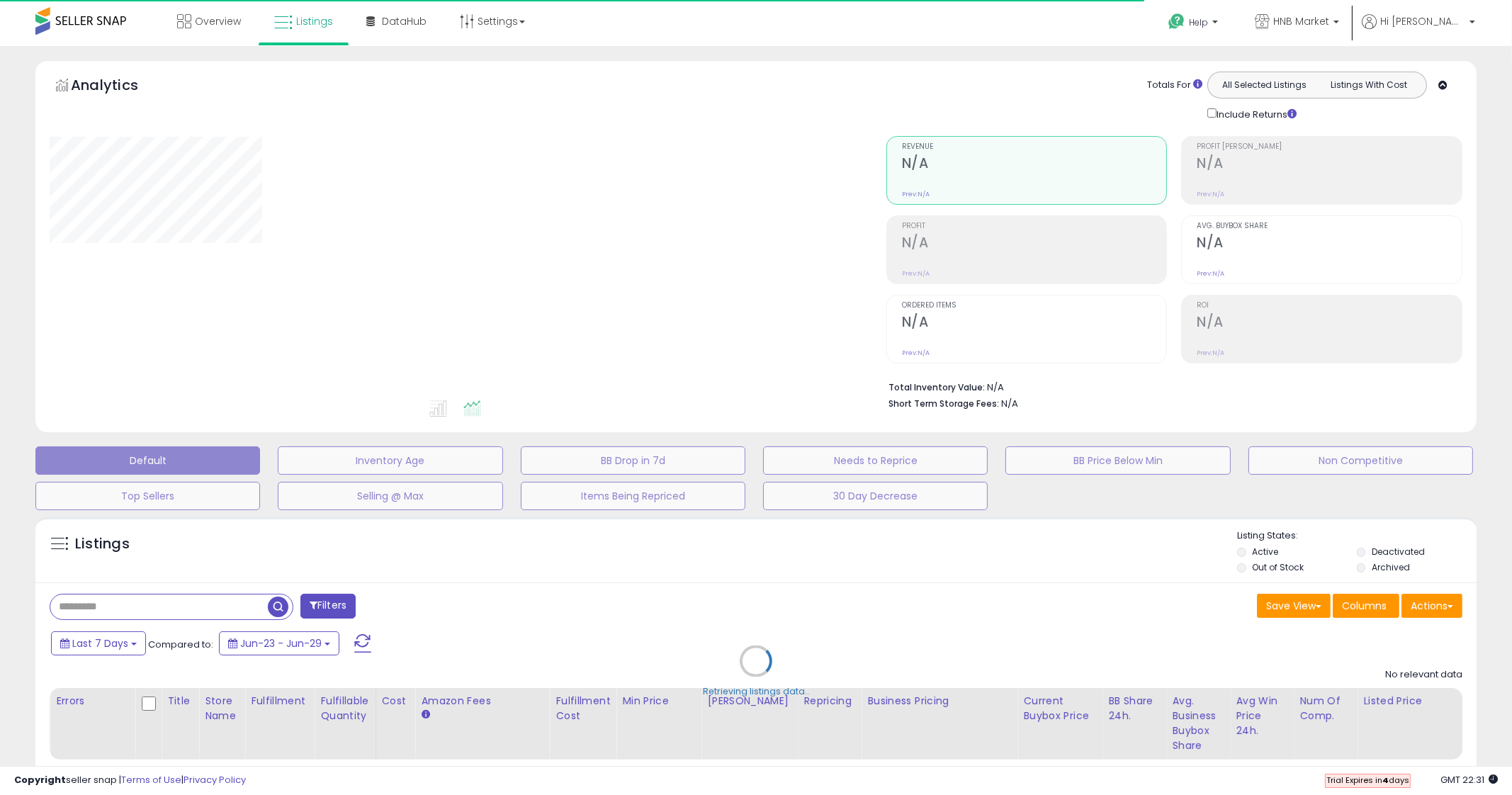 click on "Retrieving listings data.." at bounding box center [756, 672] 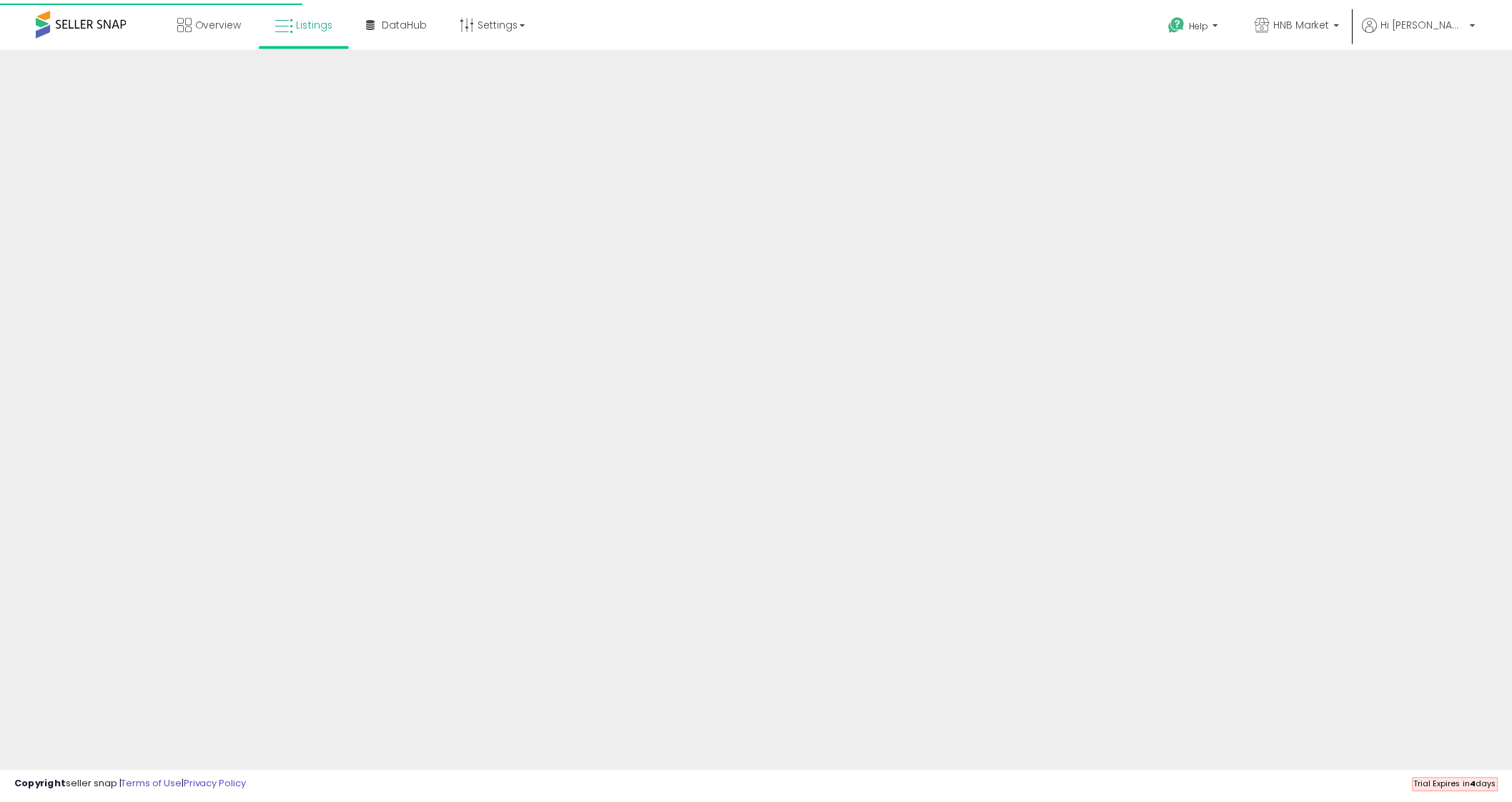 scroll, scrollTop: 0, scrollLeft: 0, axis: both 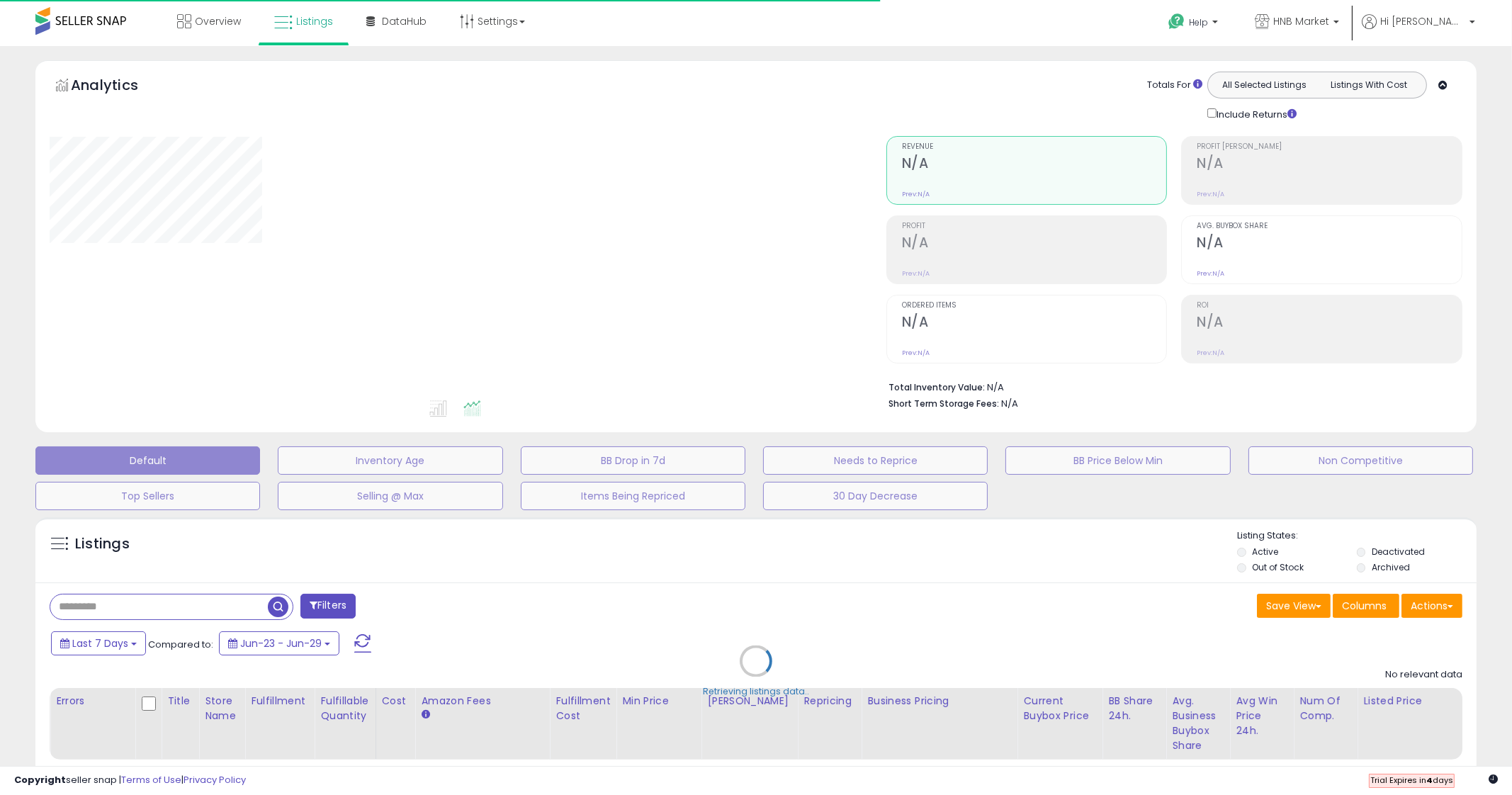click on "Retrieving listings data.." at bounding box center (756, 672) 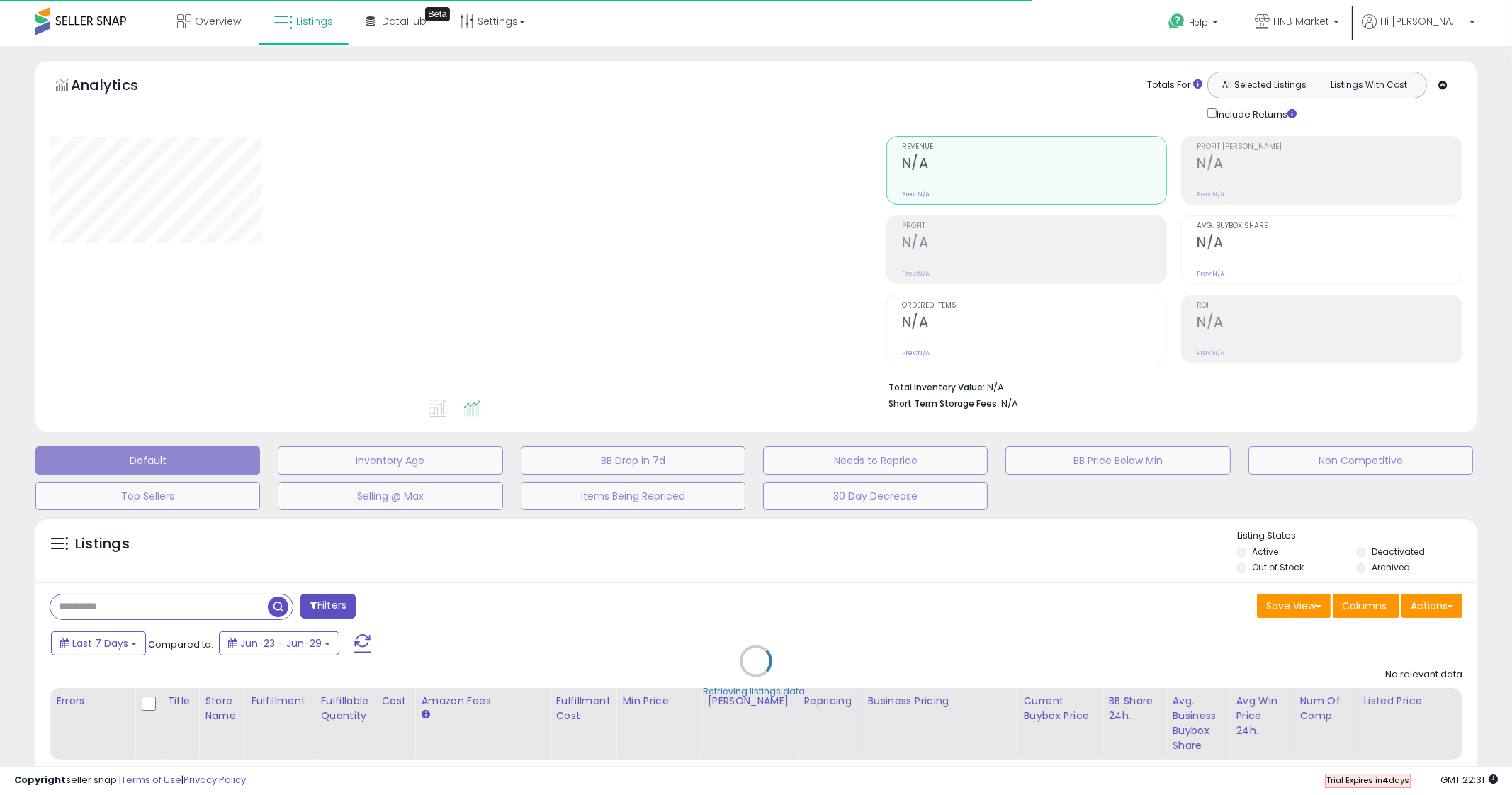 click on "Retrieving listings data.." at bounding box center (756, 672) 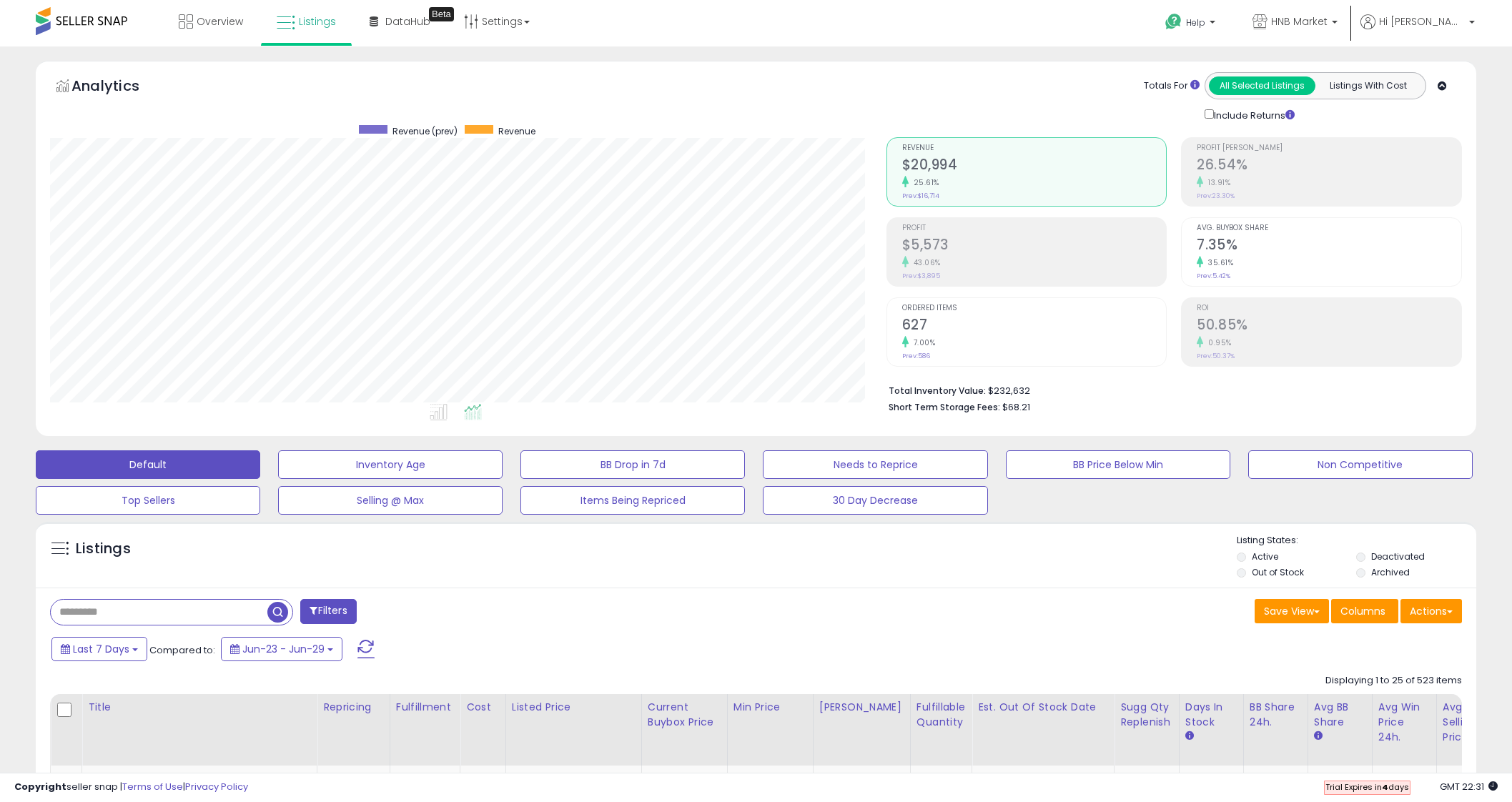 scroll, scrollTop: 714501, scrollLeft: 714056, axis: both 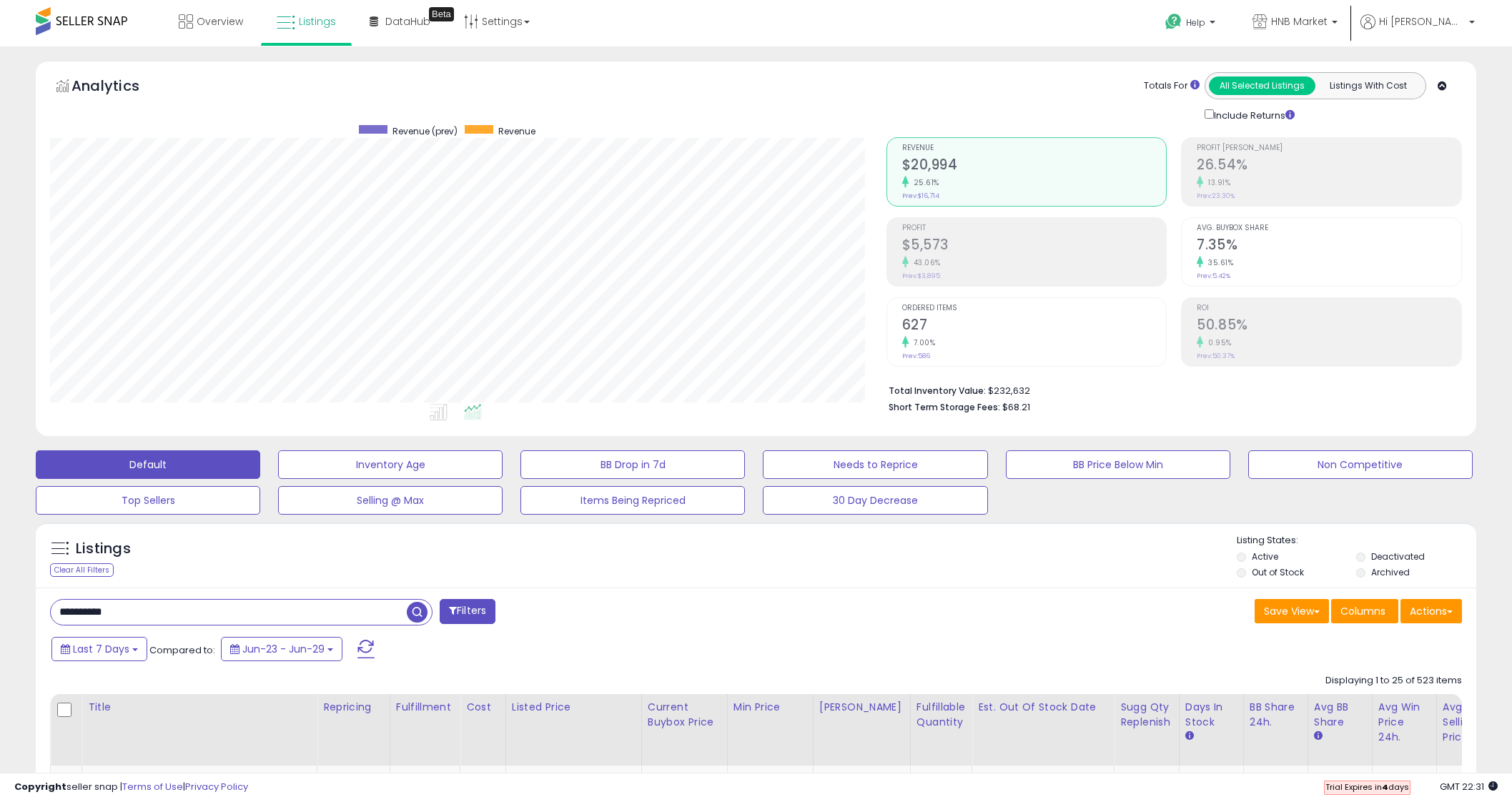 type on "**********" 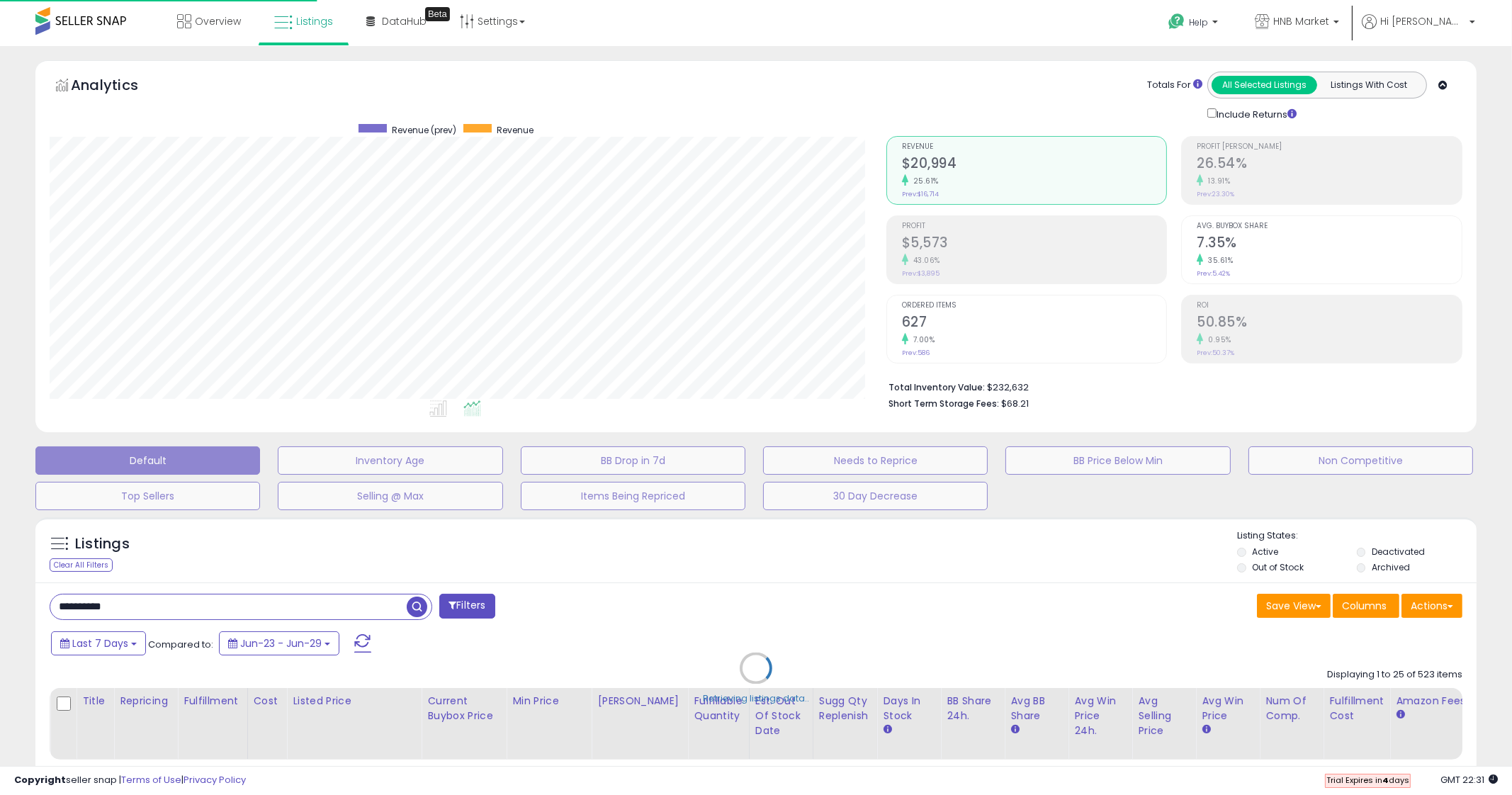scroll, scrollTop: 708265, scrollLeft: 707692, axis: both 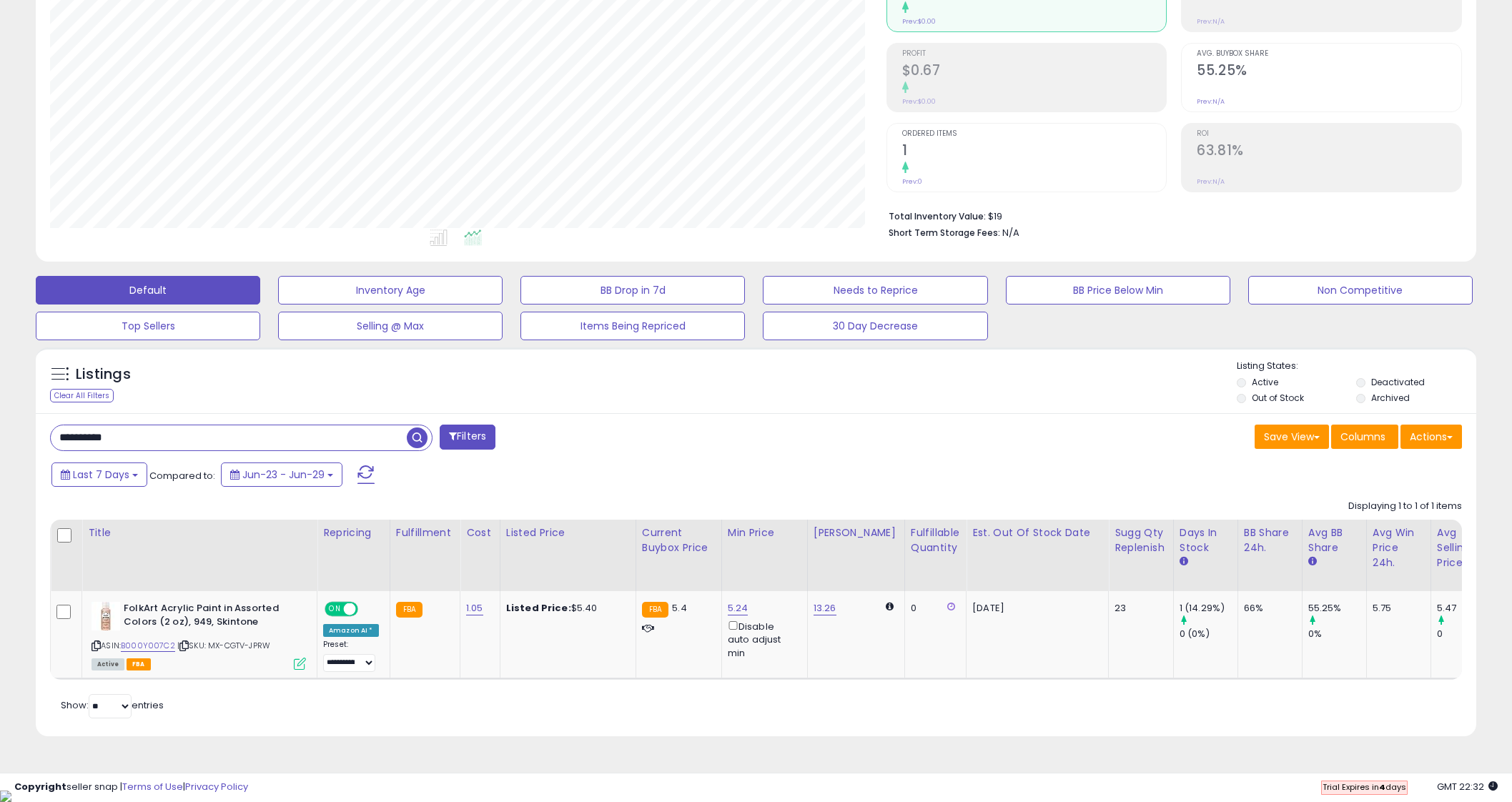 type 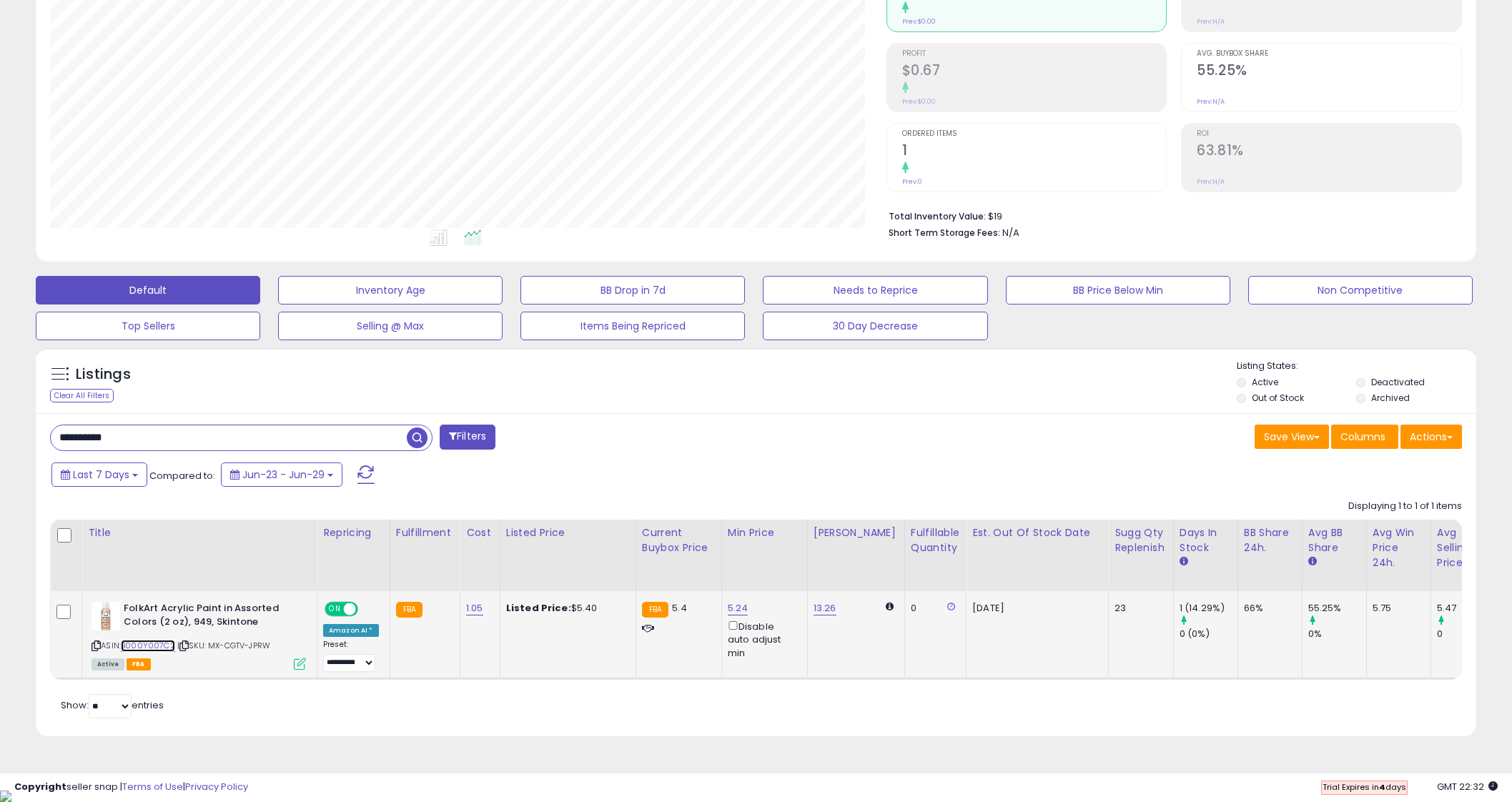 click on "B000Y007C2" at bounding box center [148, 645] 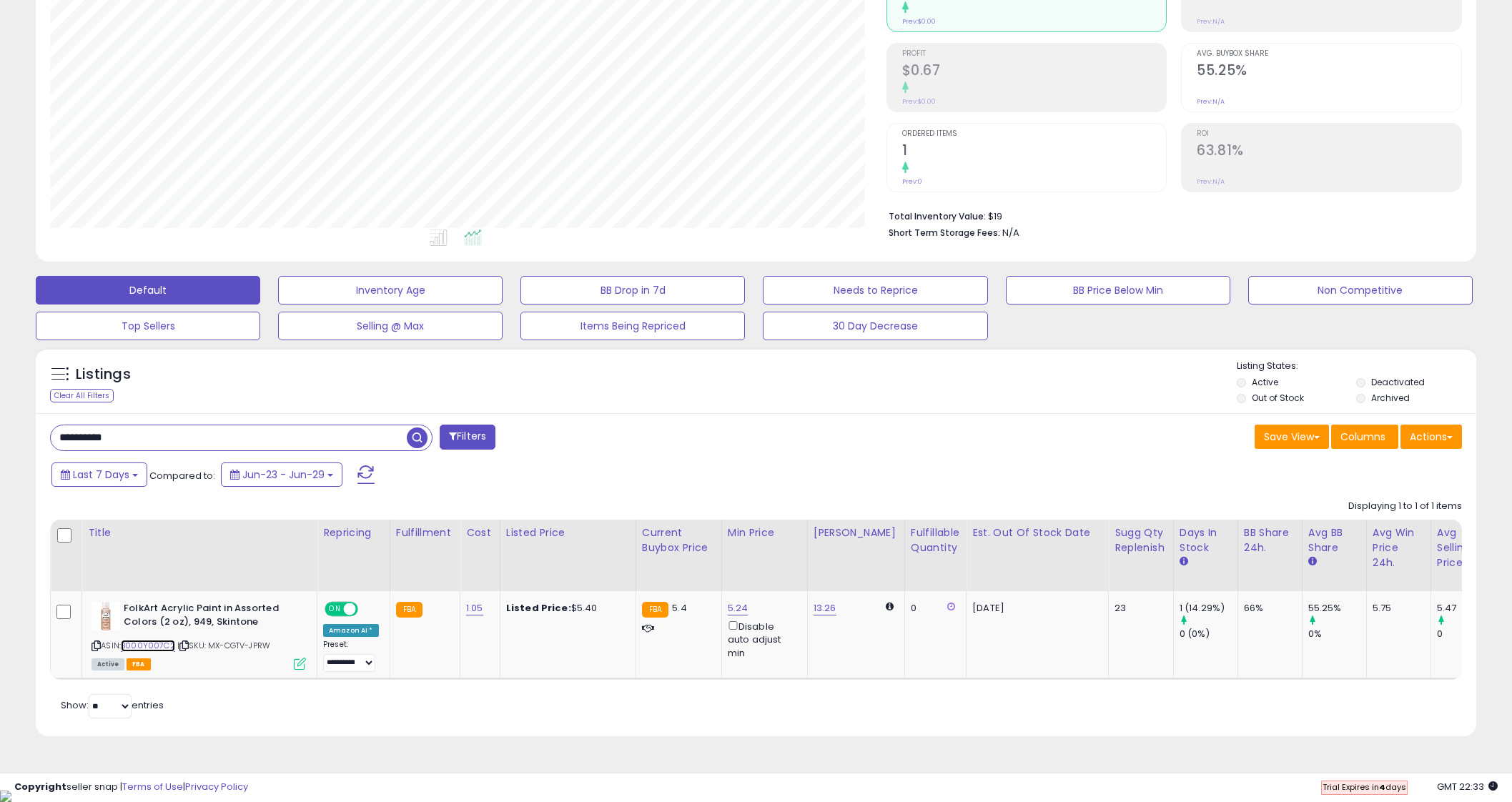 scroll, scrollTop: 0, scrollLeft: 0, axis: both 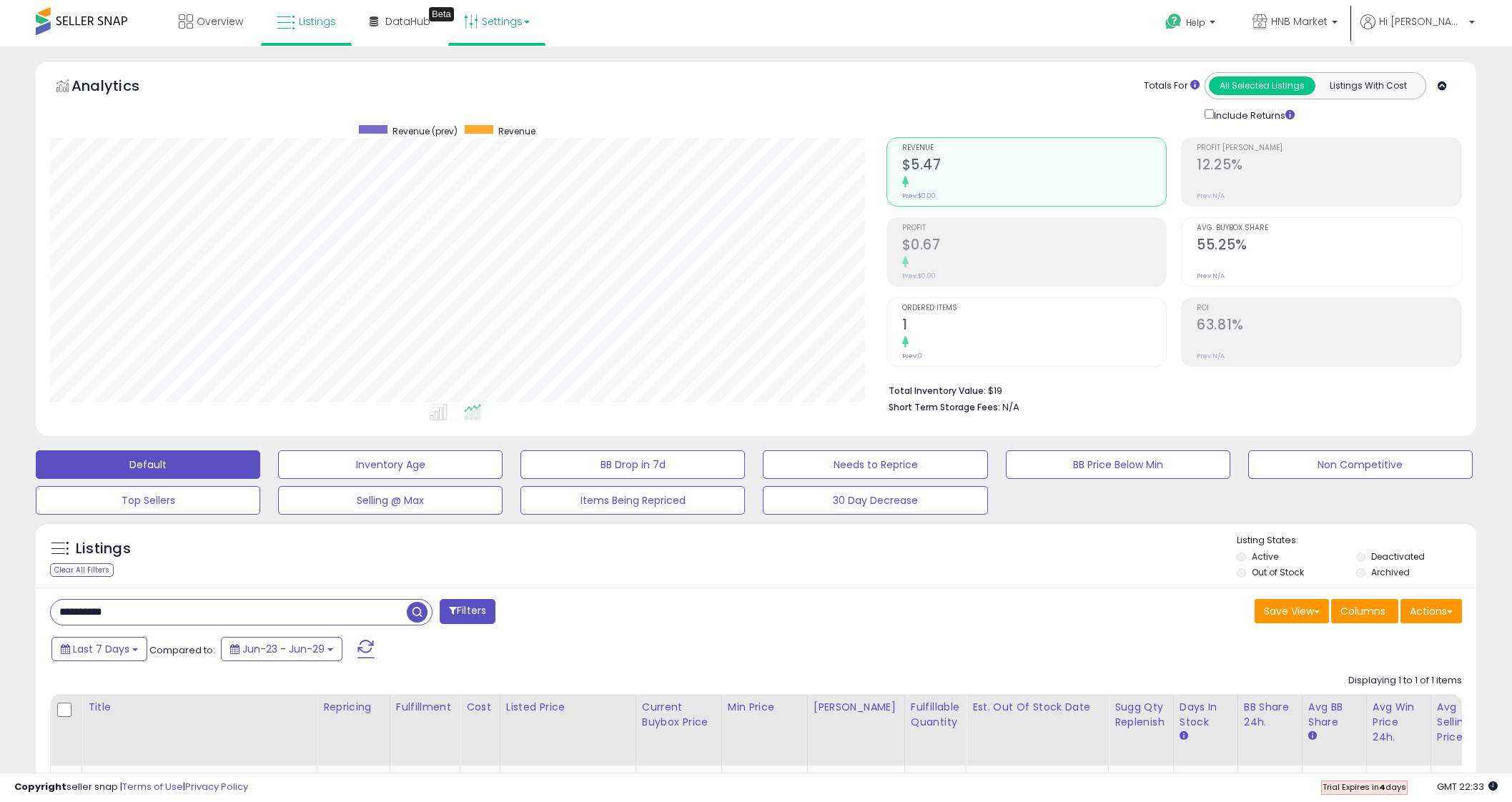 click on "Settings" at bounding box center (497, 21) 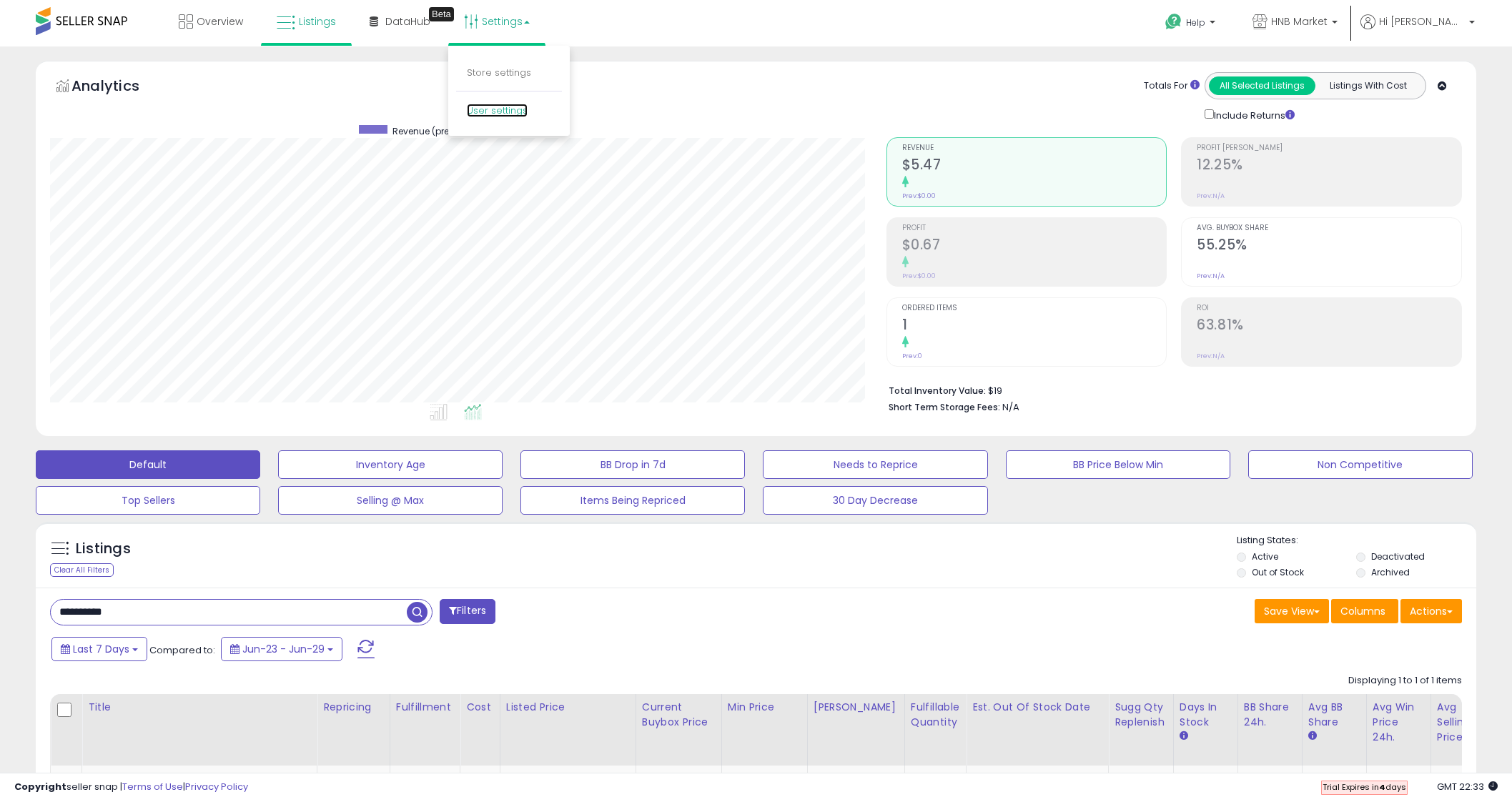 click on "User
settings" at bounding box center (497, 110) 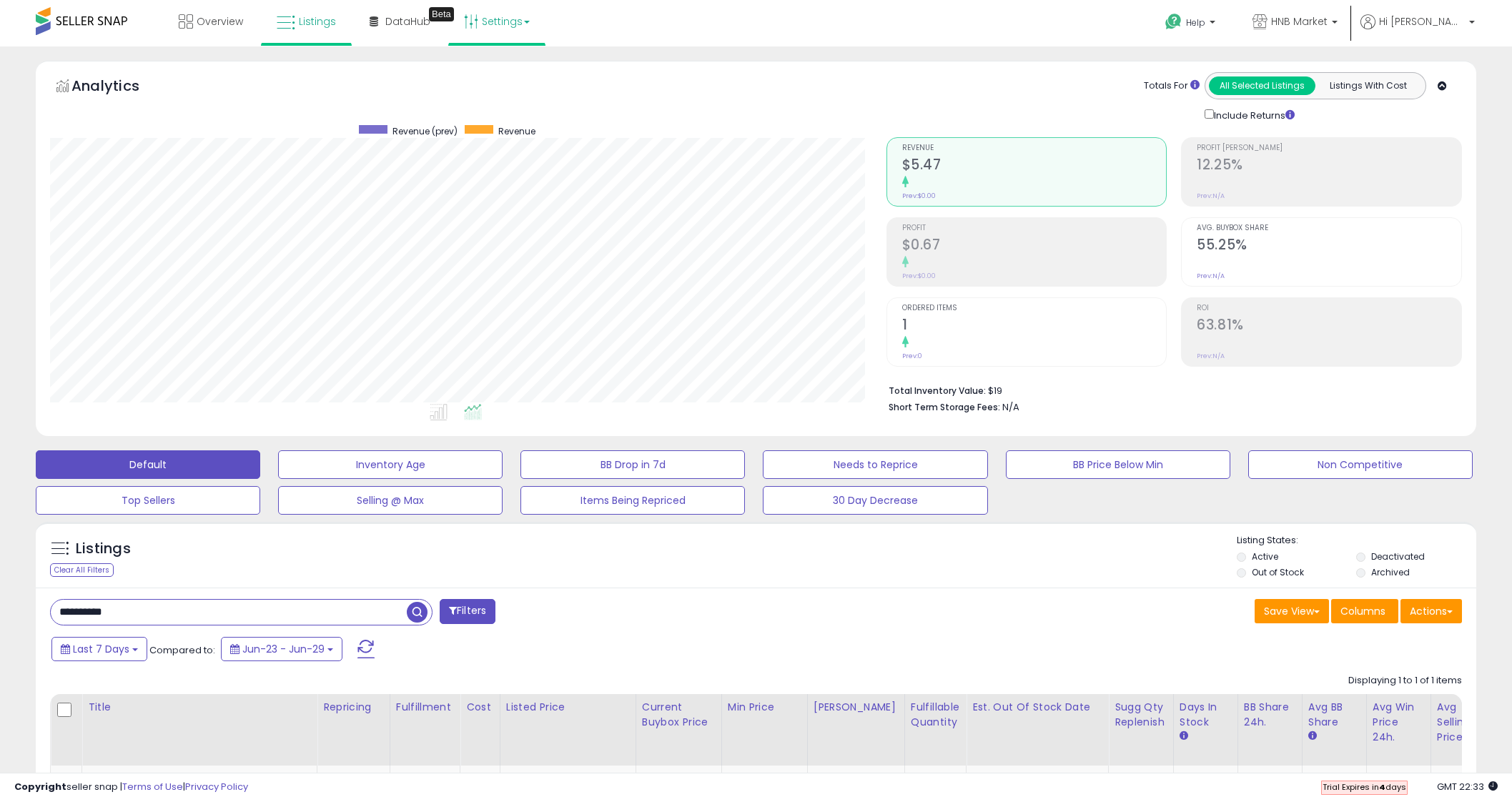 click on "Settings" at bounding box center [497, 21] 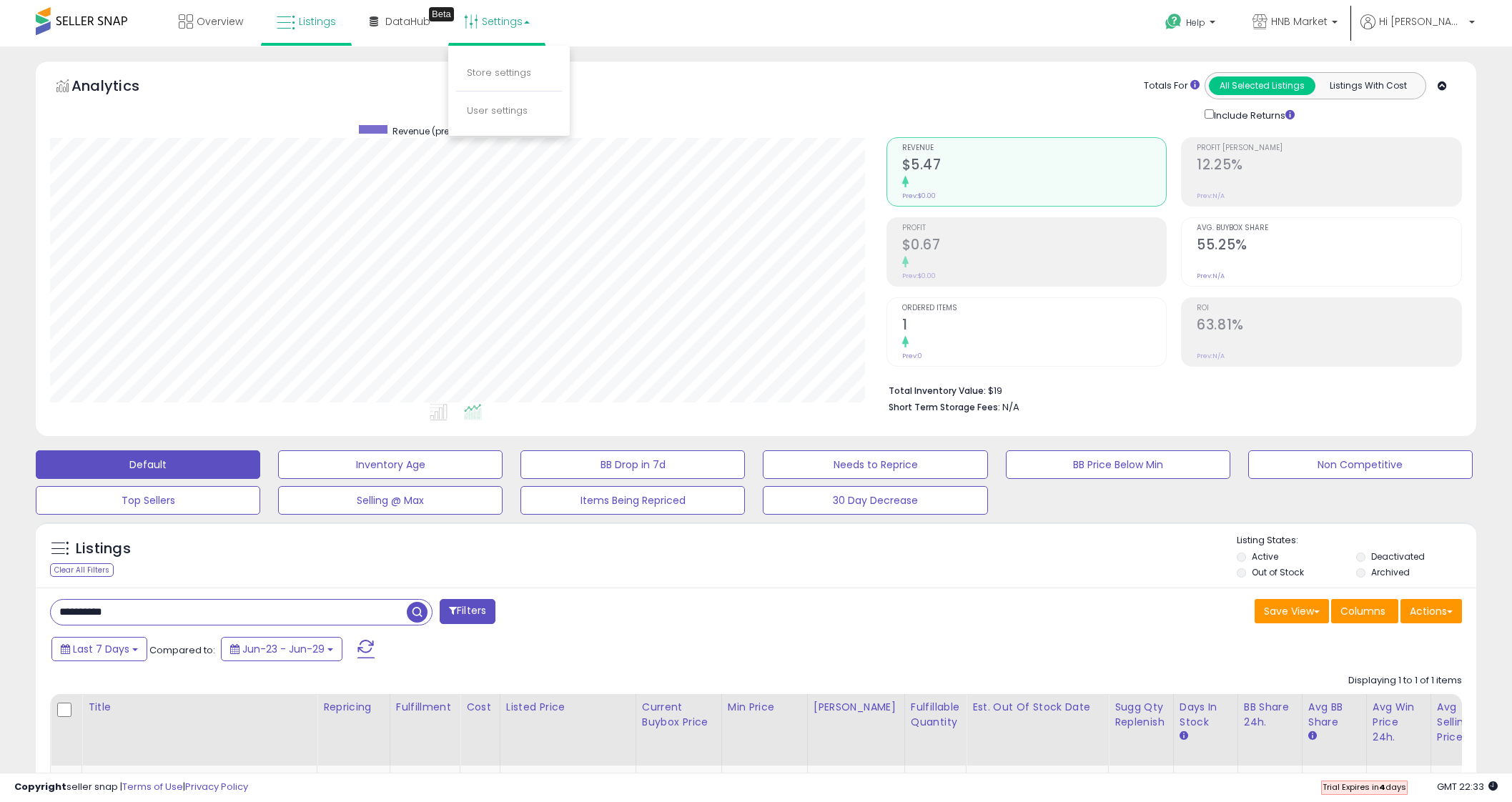 click on "Store
settings" at bounding box center (509, 74) 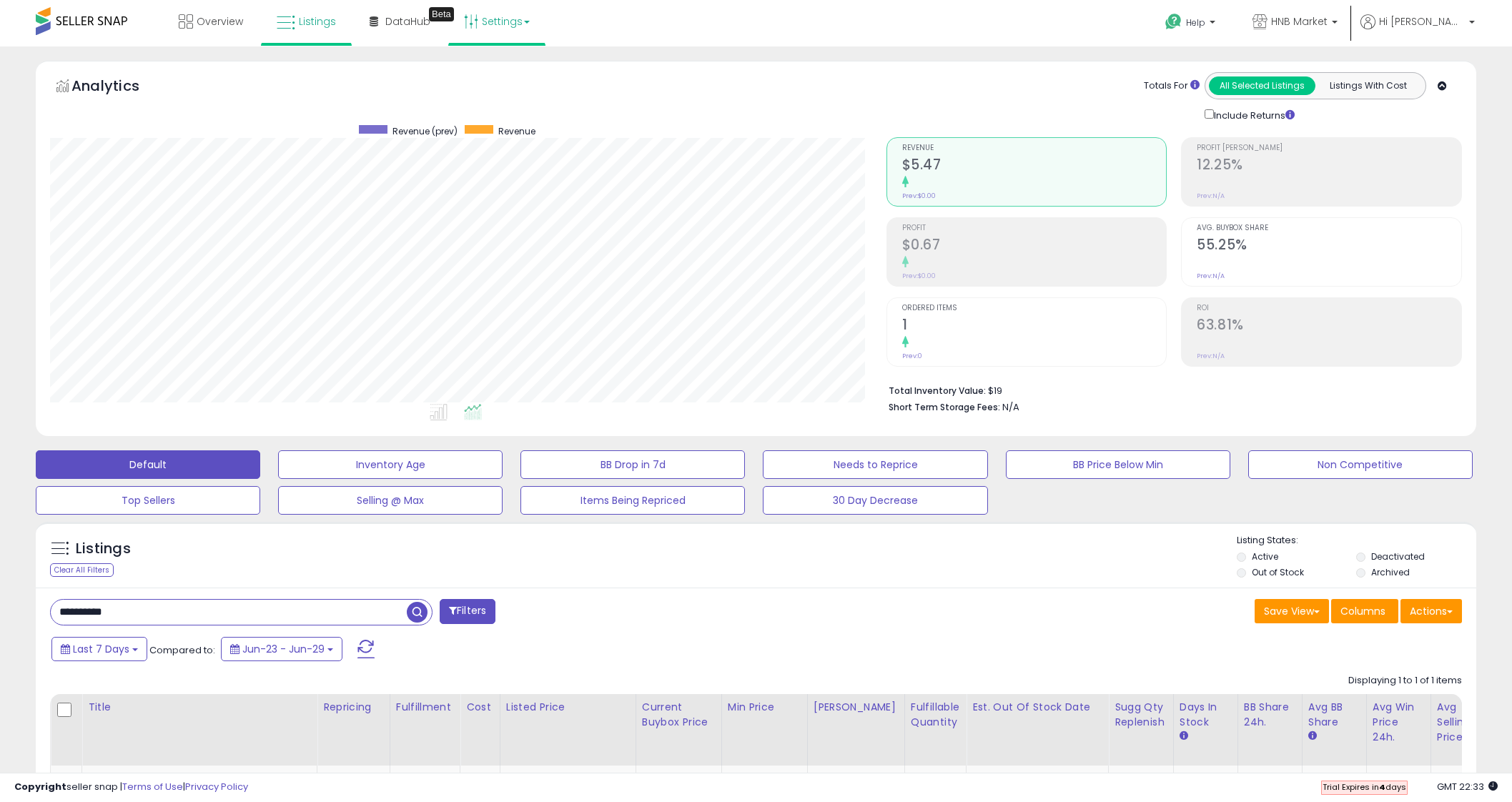 click on "Settings" at bounding box center (497, 21) 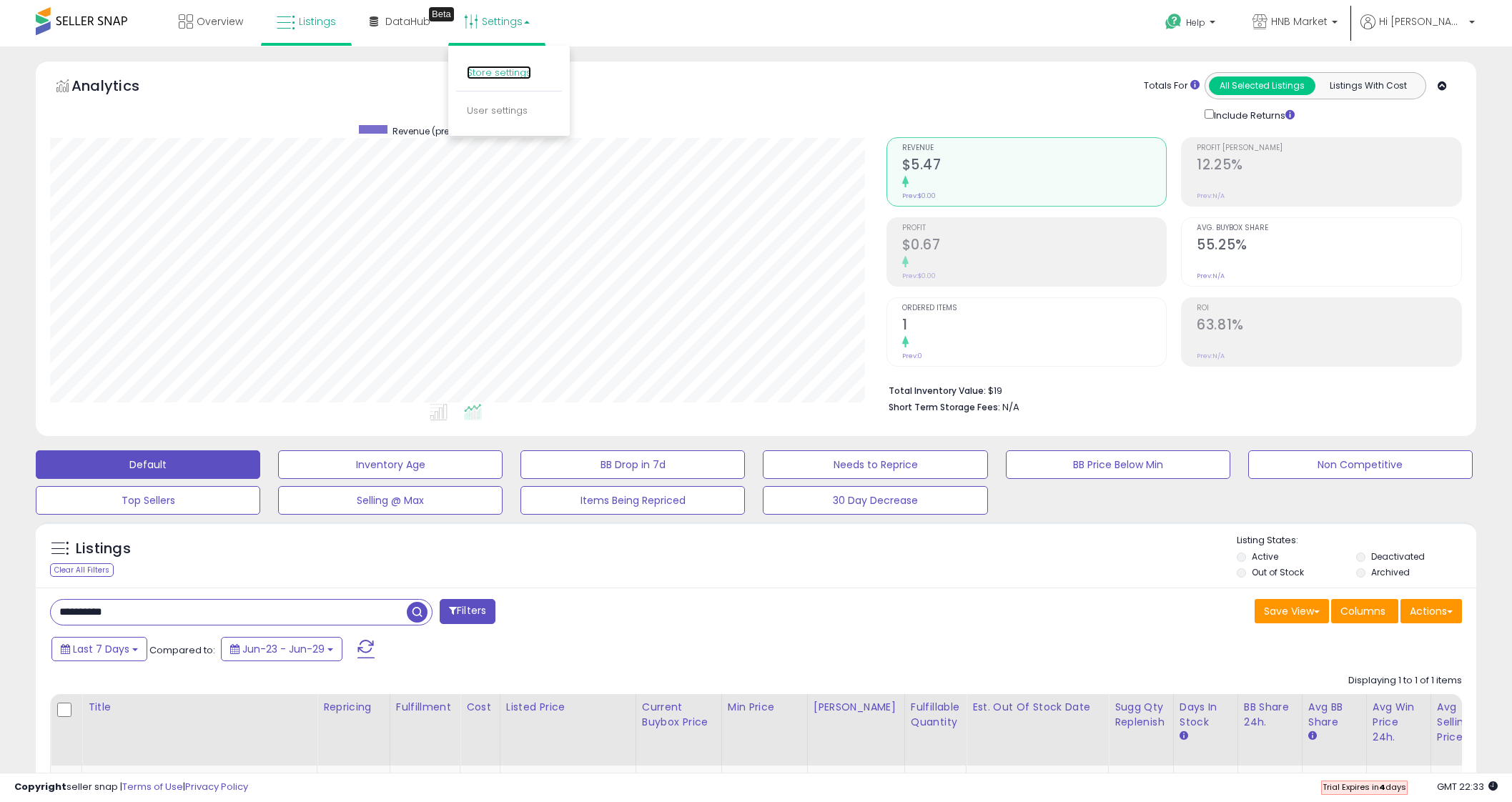click on "Store
settings" at bounding box center [499, 72] 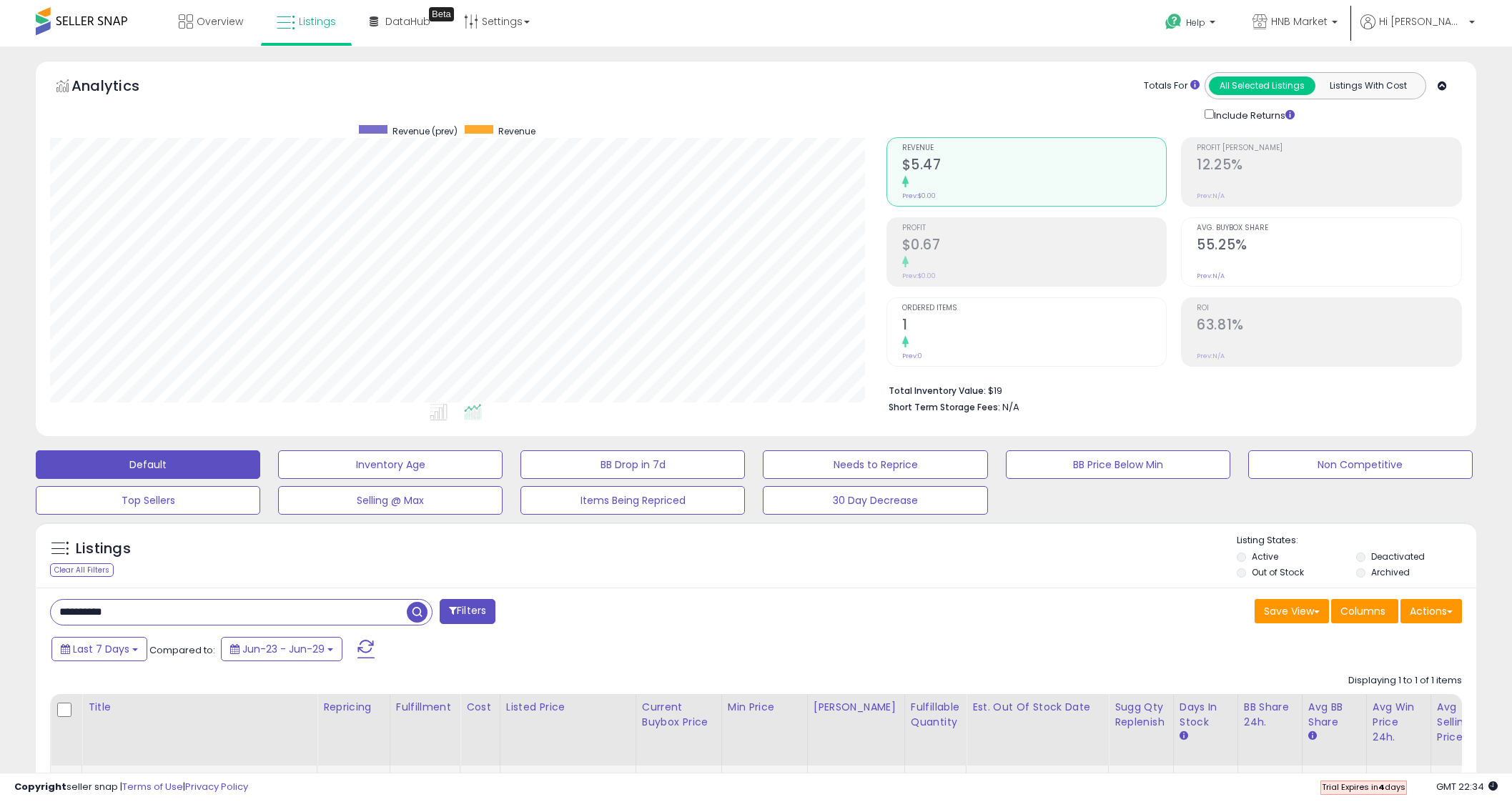 scroll, scrollTop: 174, scrollLeft: 0, axis: vertical 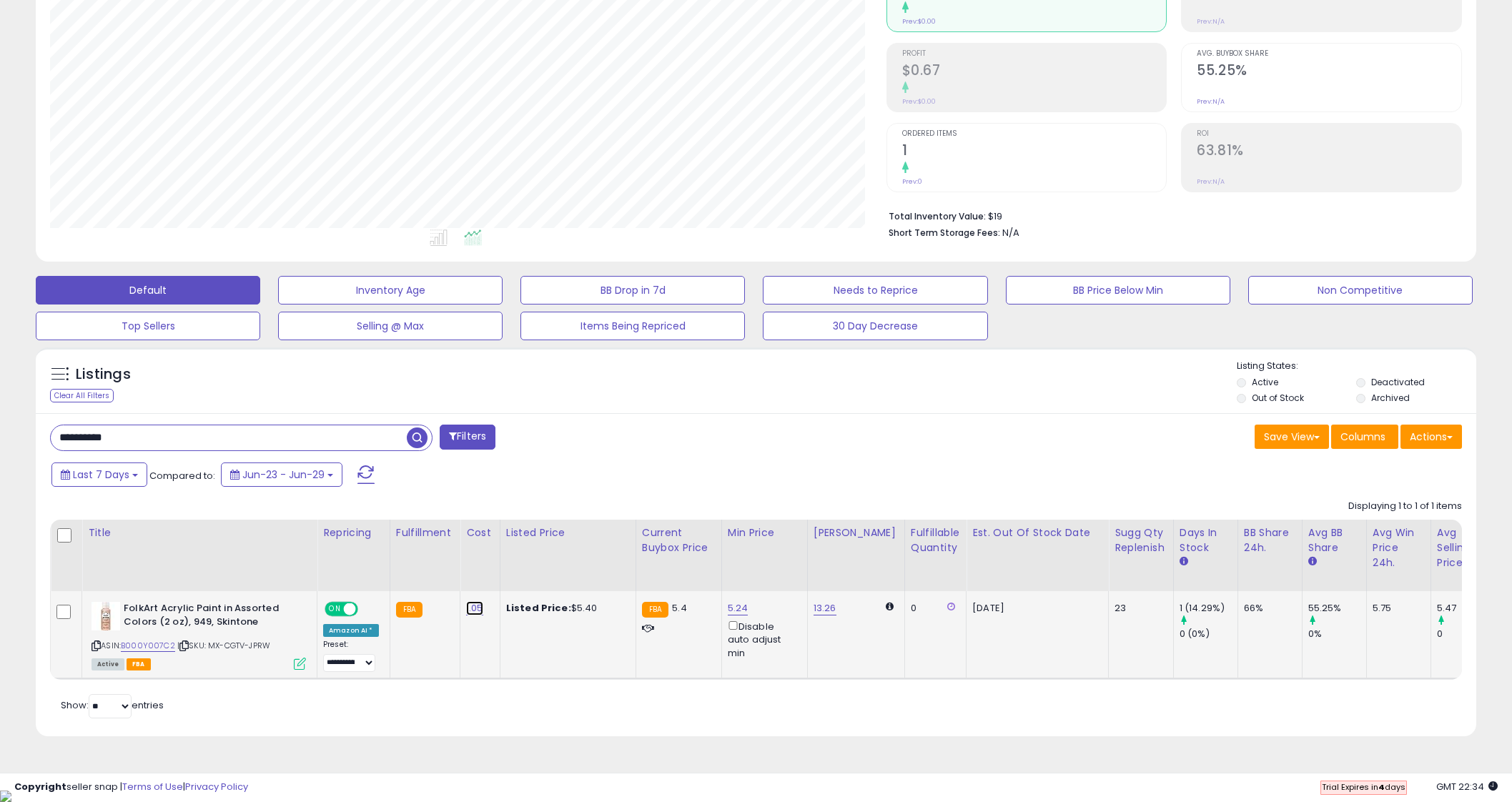 click on "1.05" at bounding box center (475, 608) 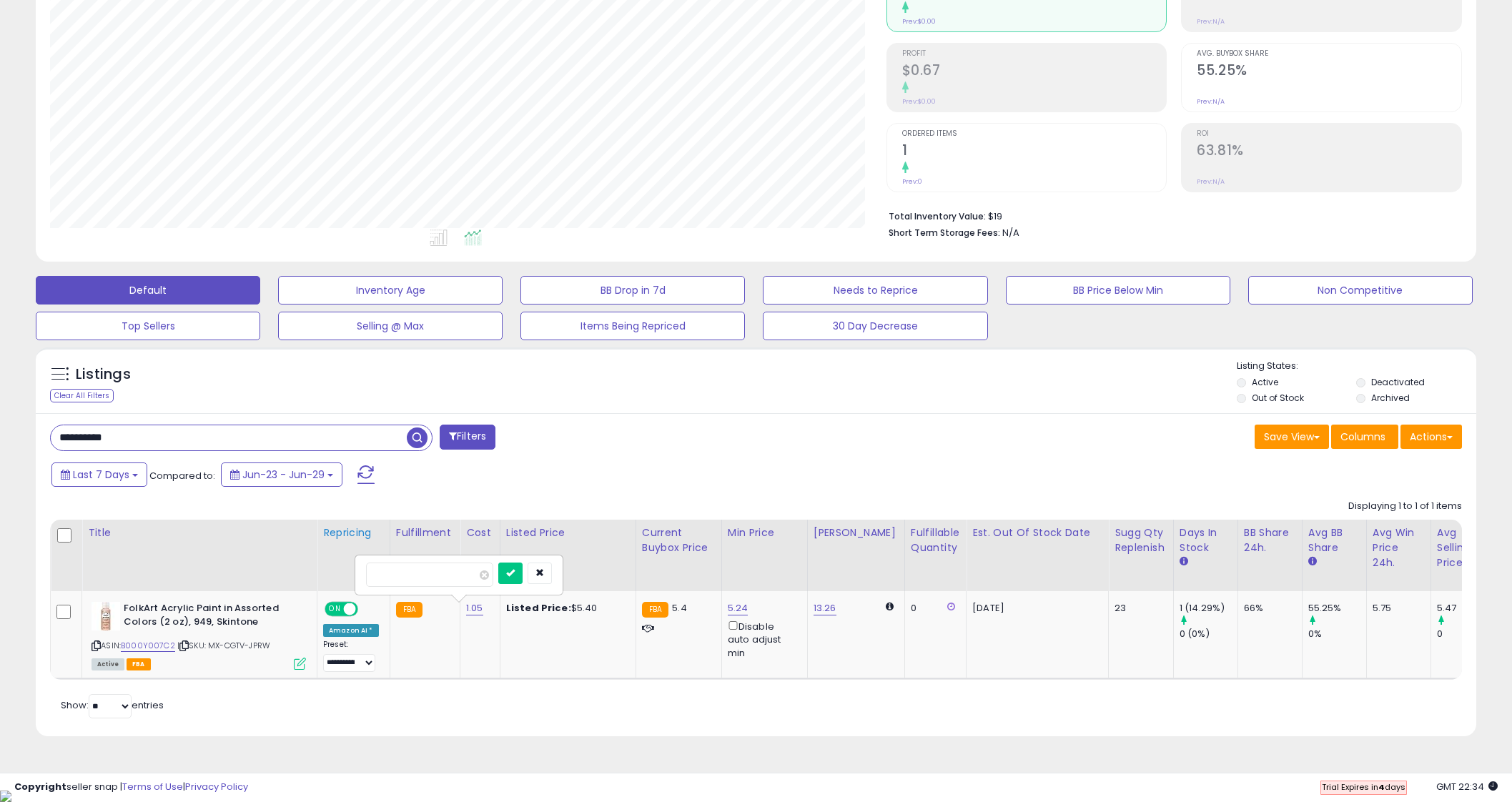 drag, startPoint x: 454, startPoint y: 572, endPoint x: 335, endPoint y: 561, distance: 119.5073 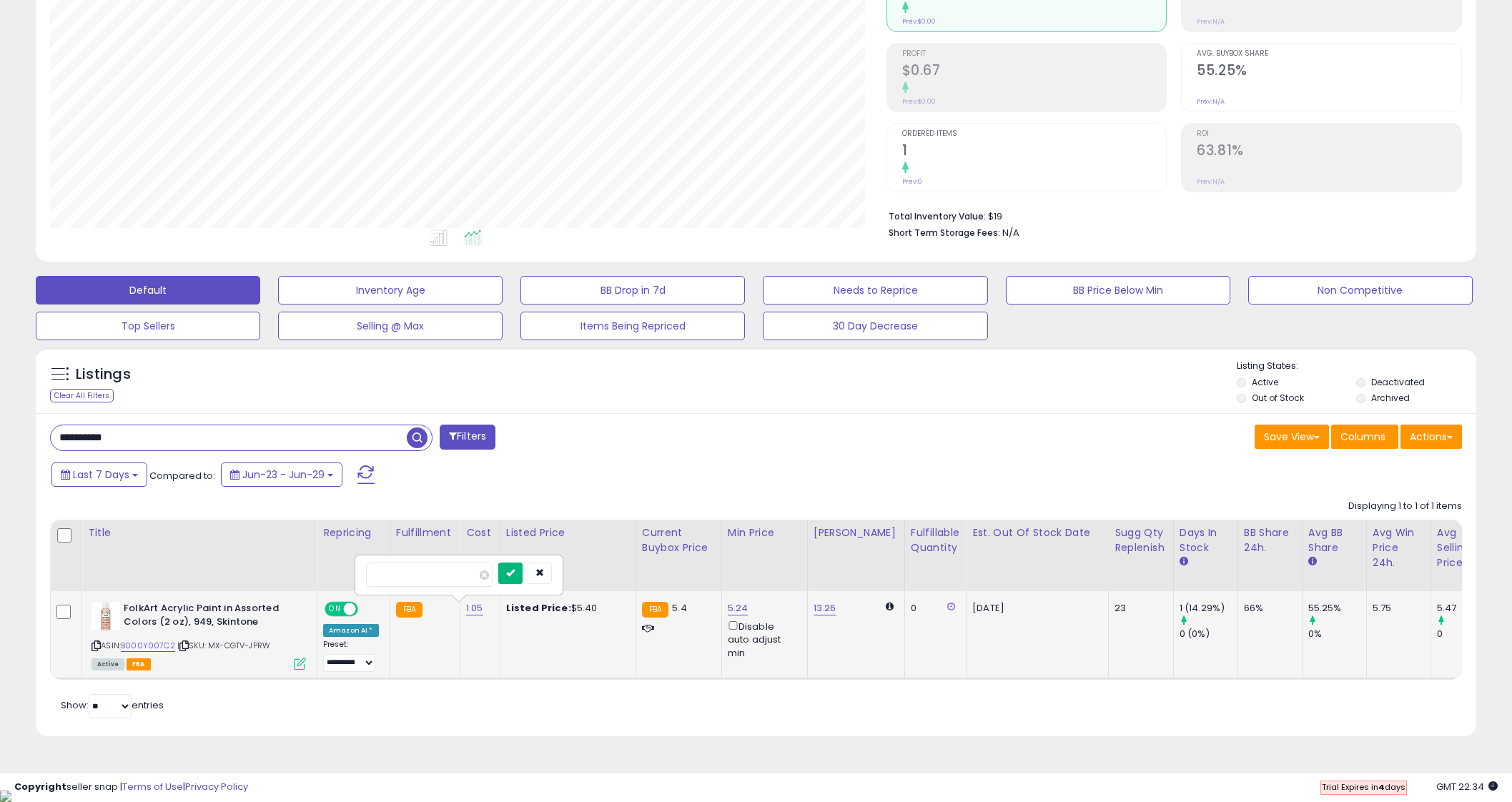 type on "****" 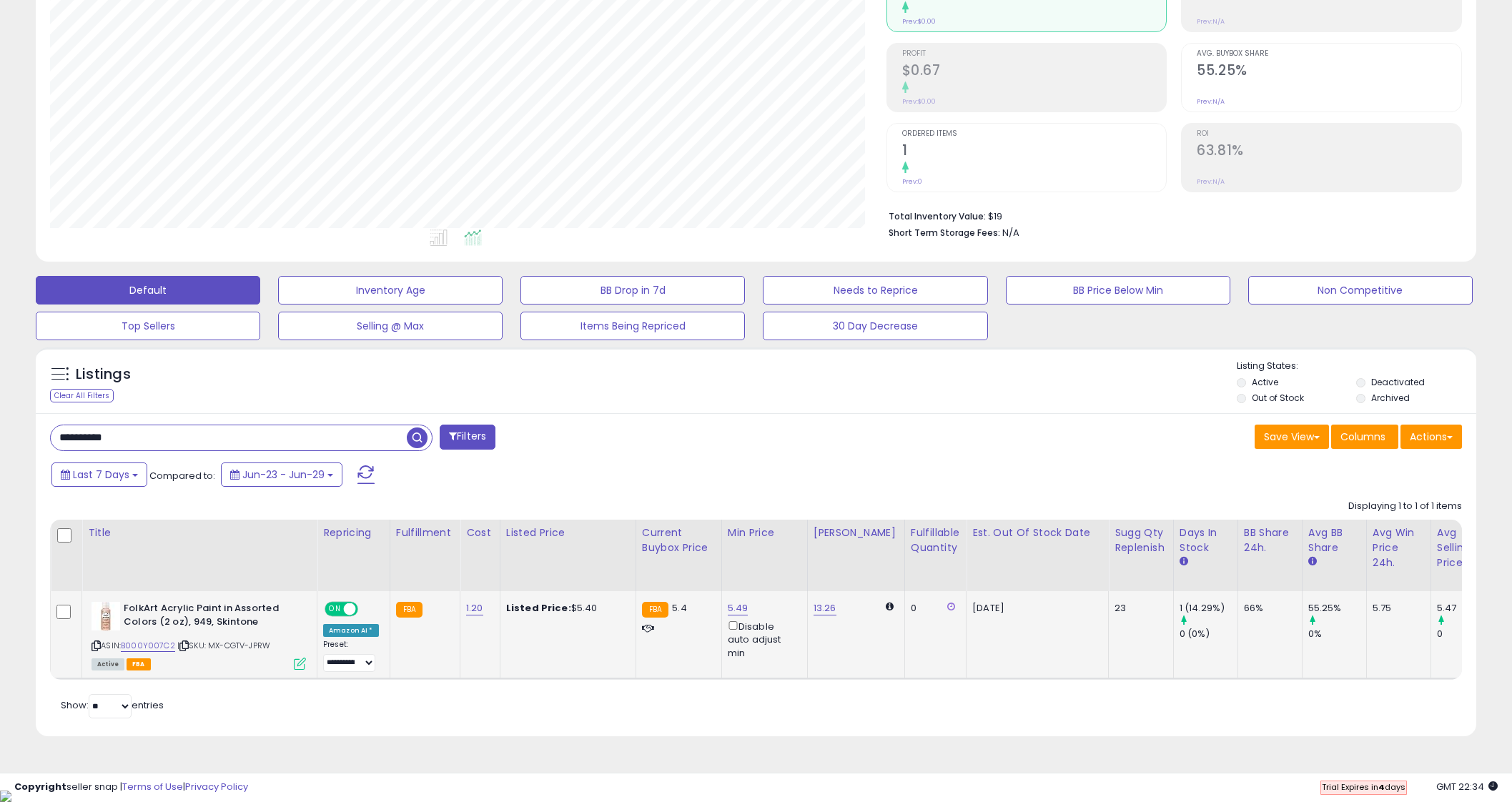 scroll, scrollTop: 0, scrollLeft: 117, axis: horizontal 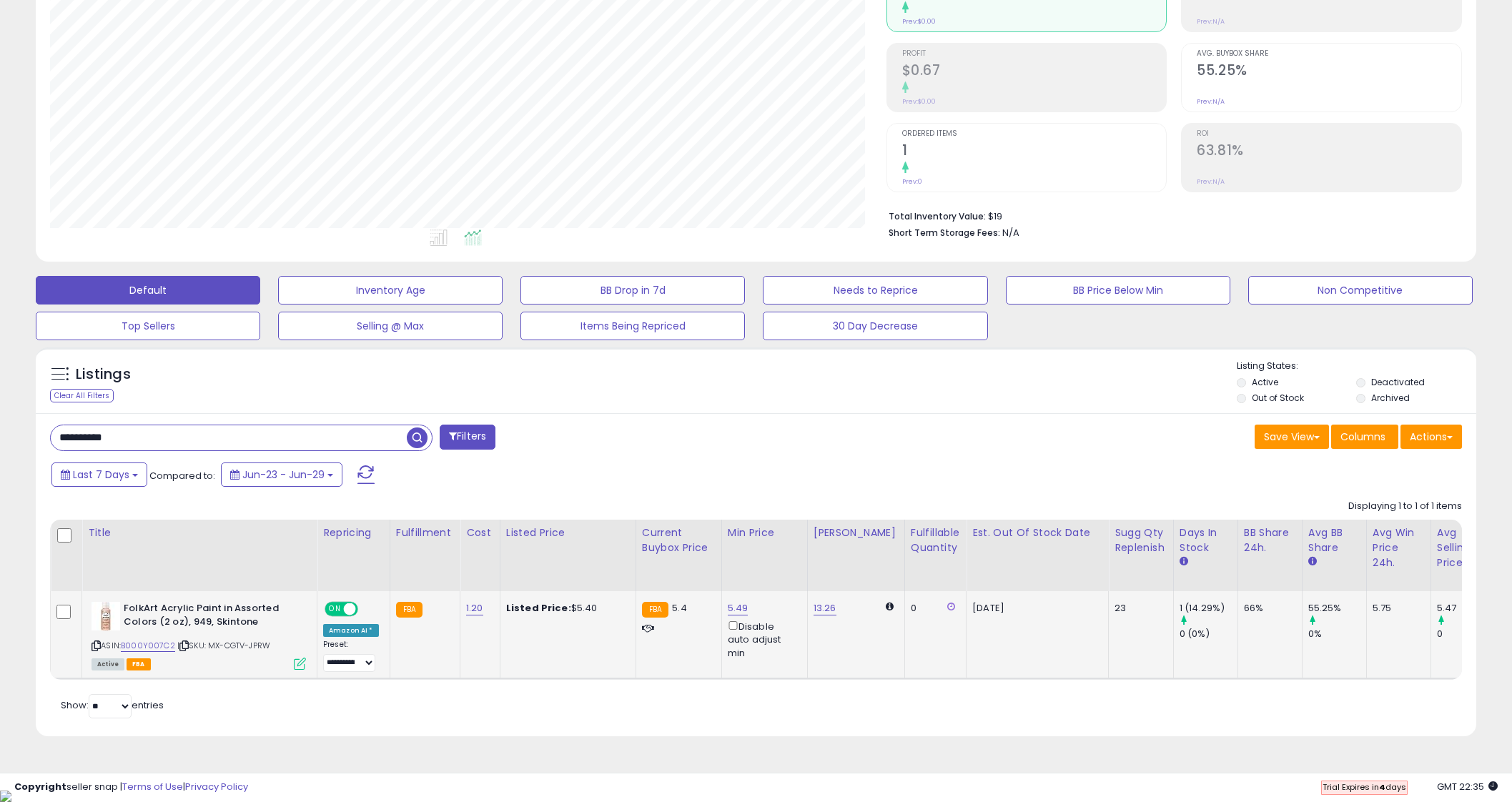 click on "1.20" 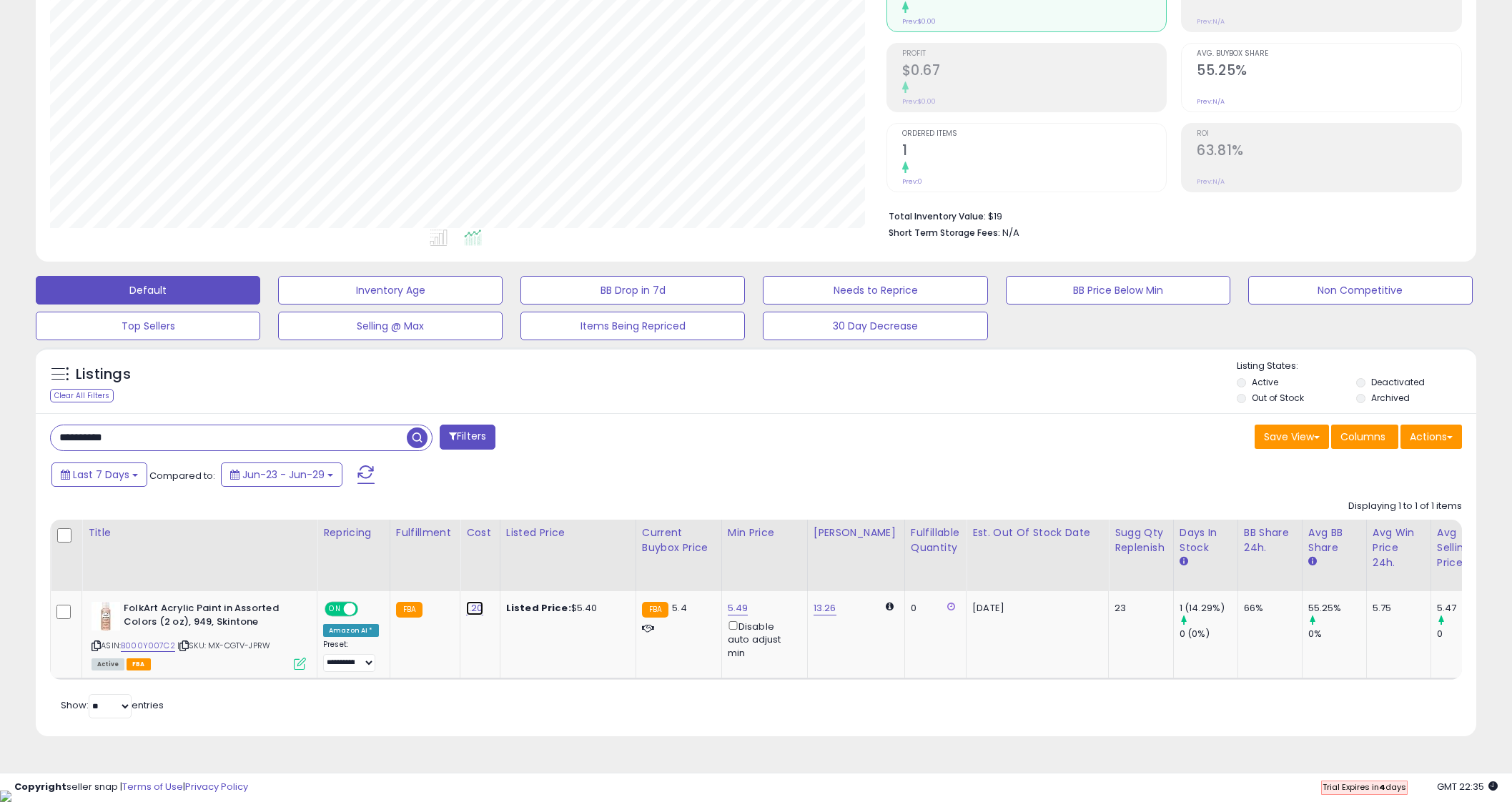 click on "1.20" at bounding box center [475, 608] 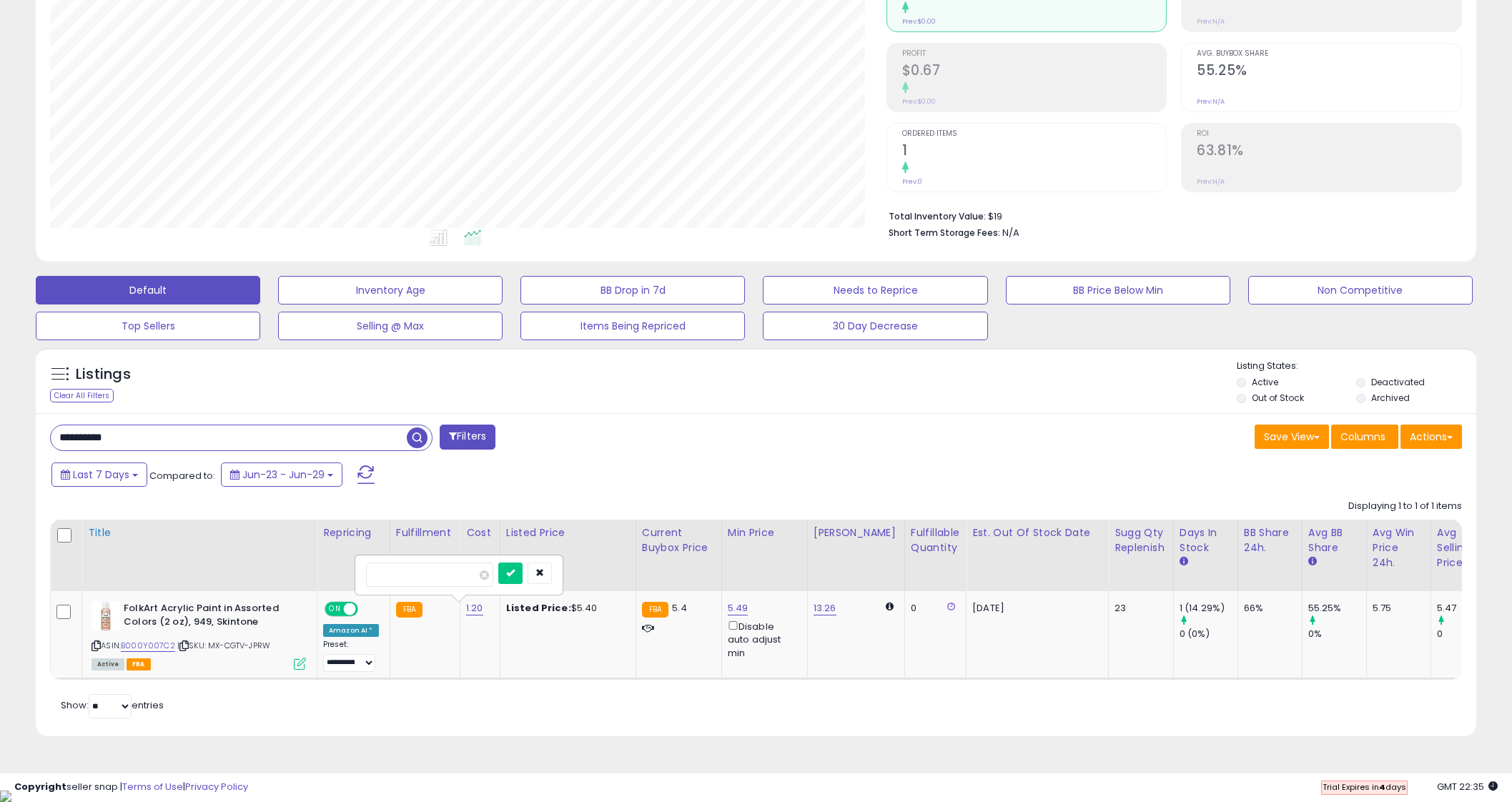 drag, startPoint x: 452, startPoint y: 575, endPoint x: 283, endPoint y: 583, distance: 169.18924 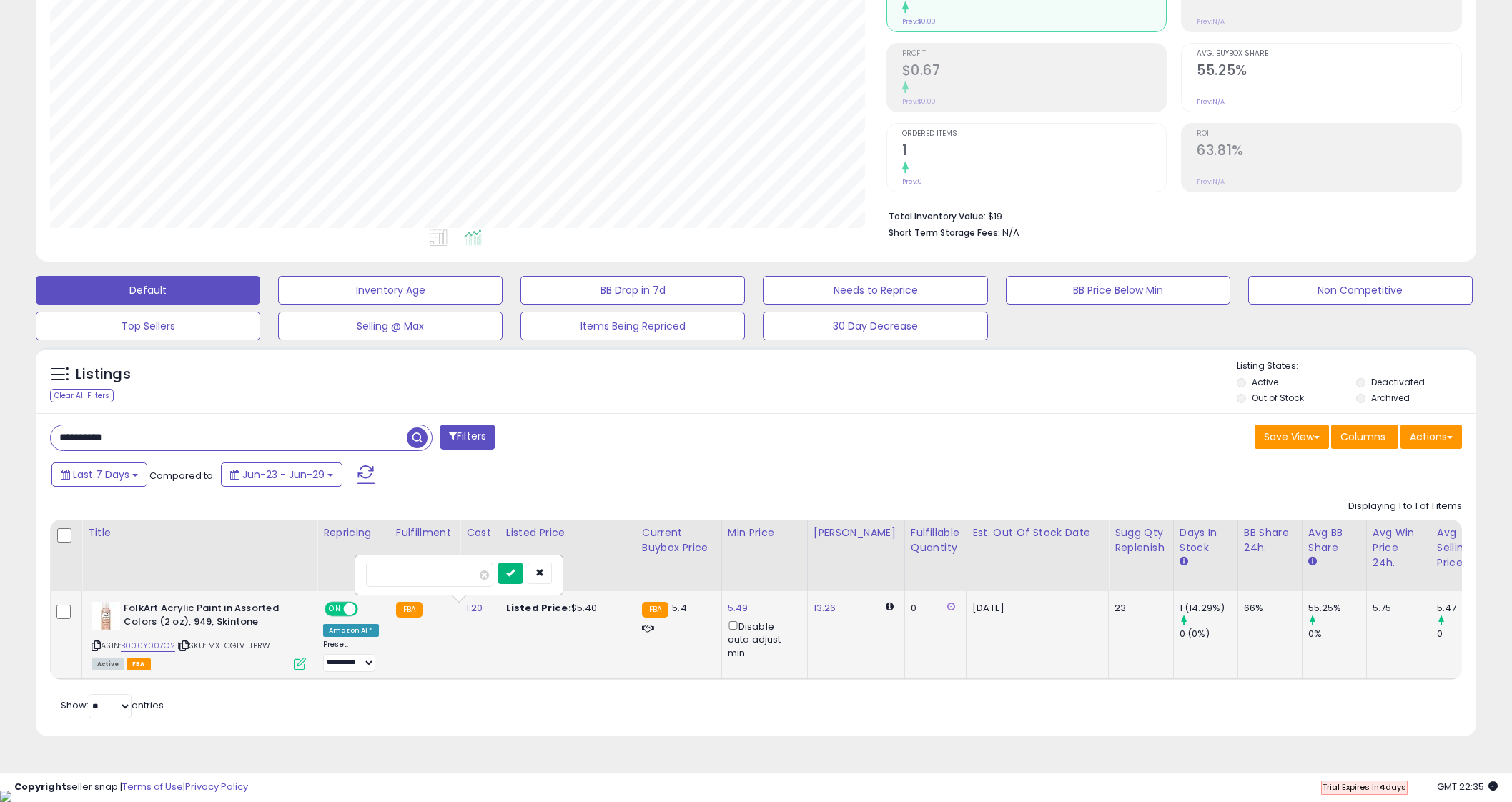 type on "****" 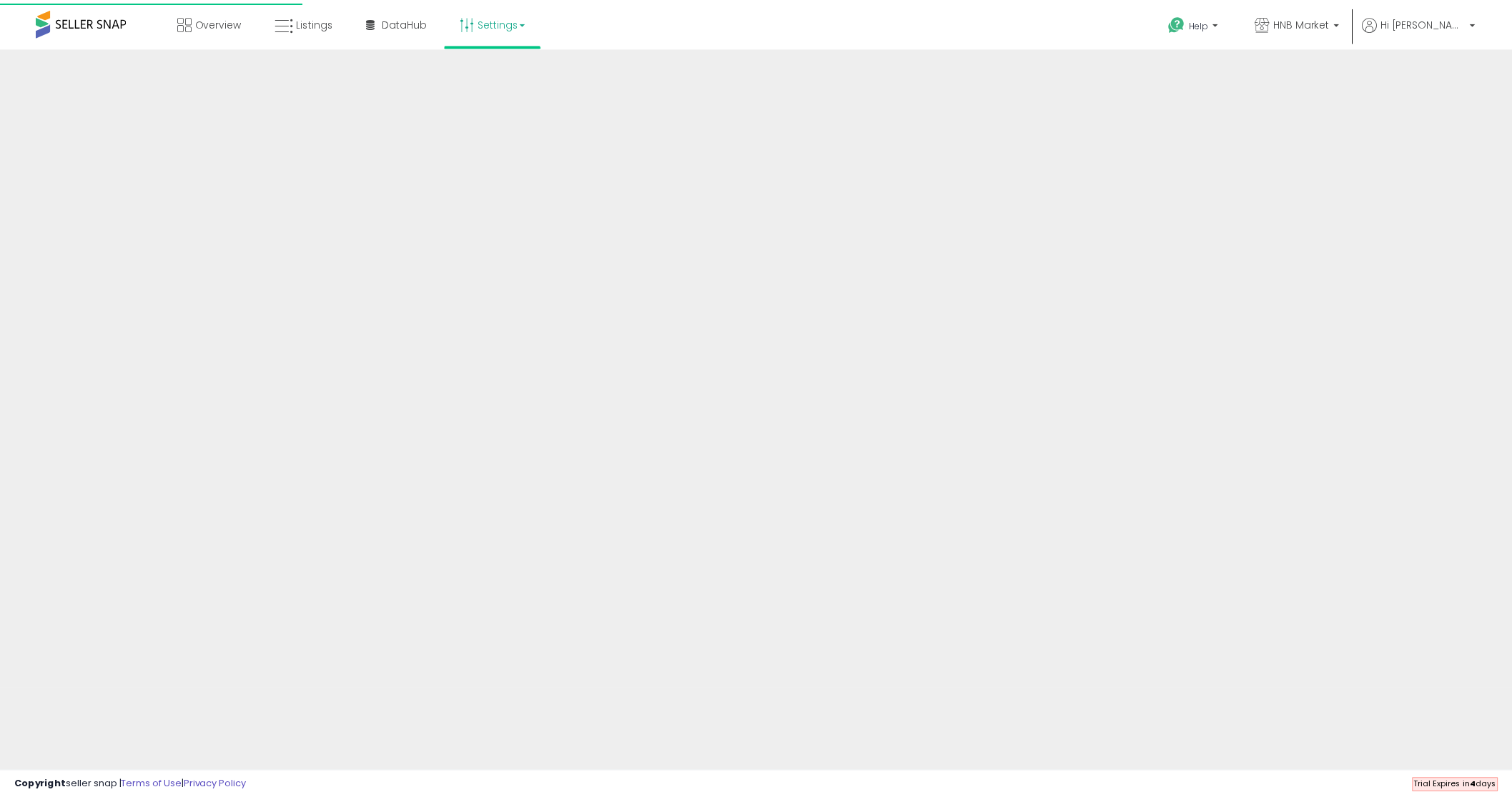 scroll, scrollTop: 0, scrollLeft: 0, axis: both 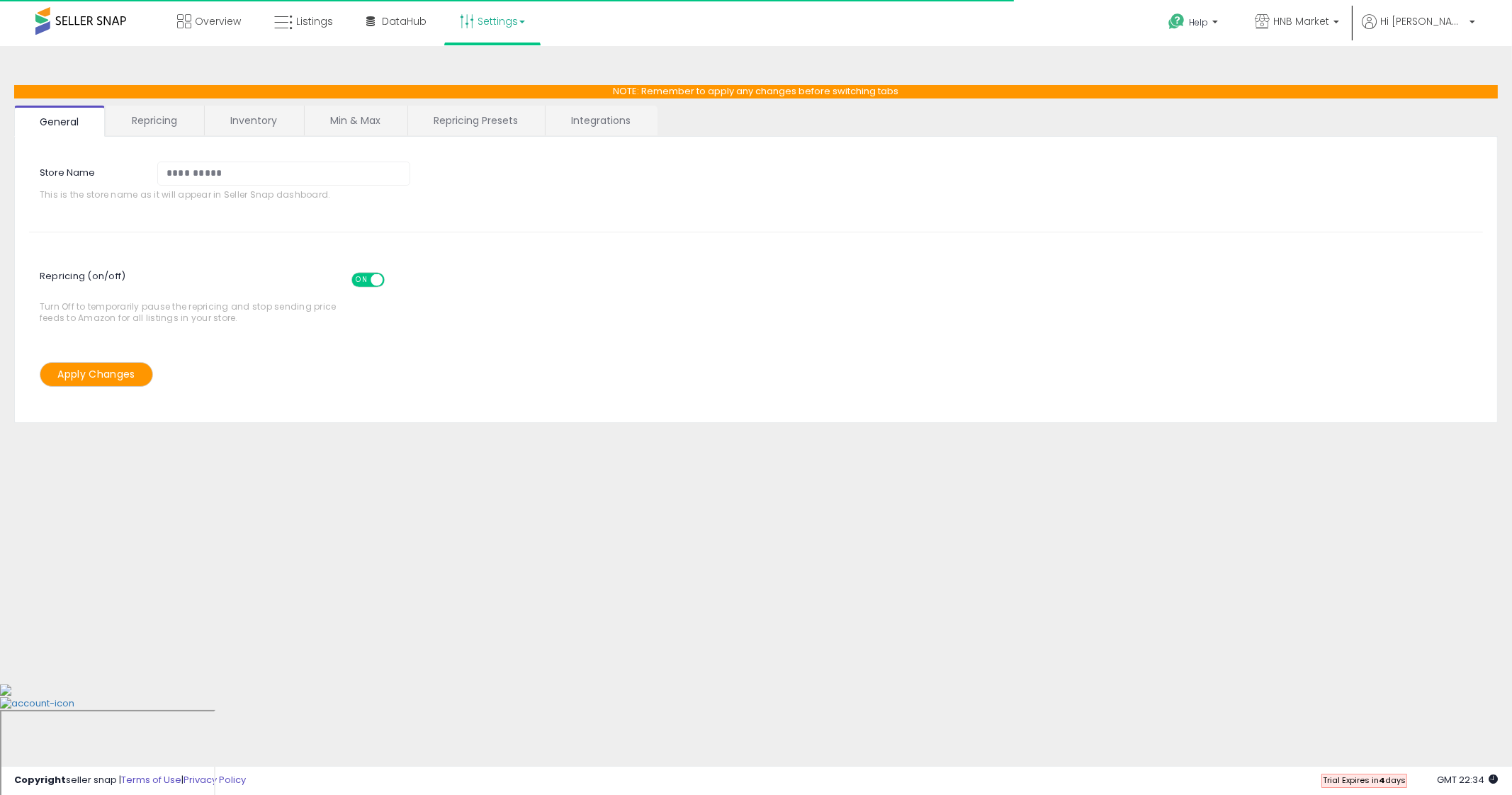 click on "Min & Max" at bounding box center [355, 120] 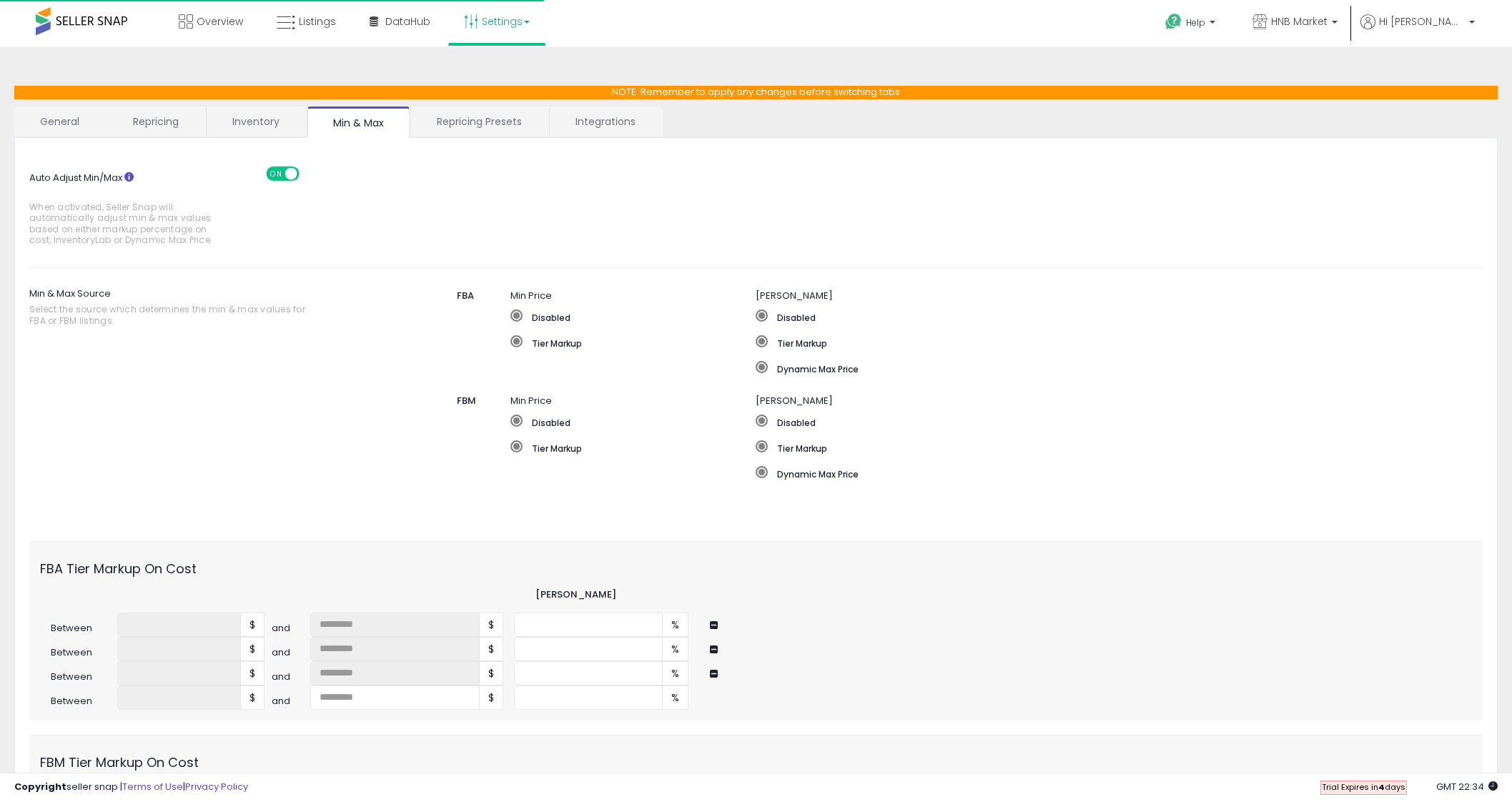 click on "Repricing Presets" at bounding box center [479, 122] 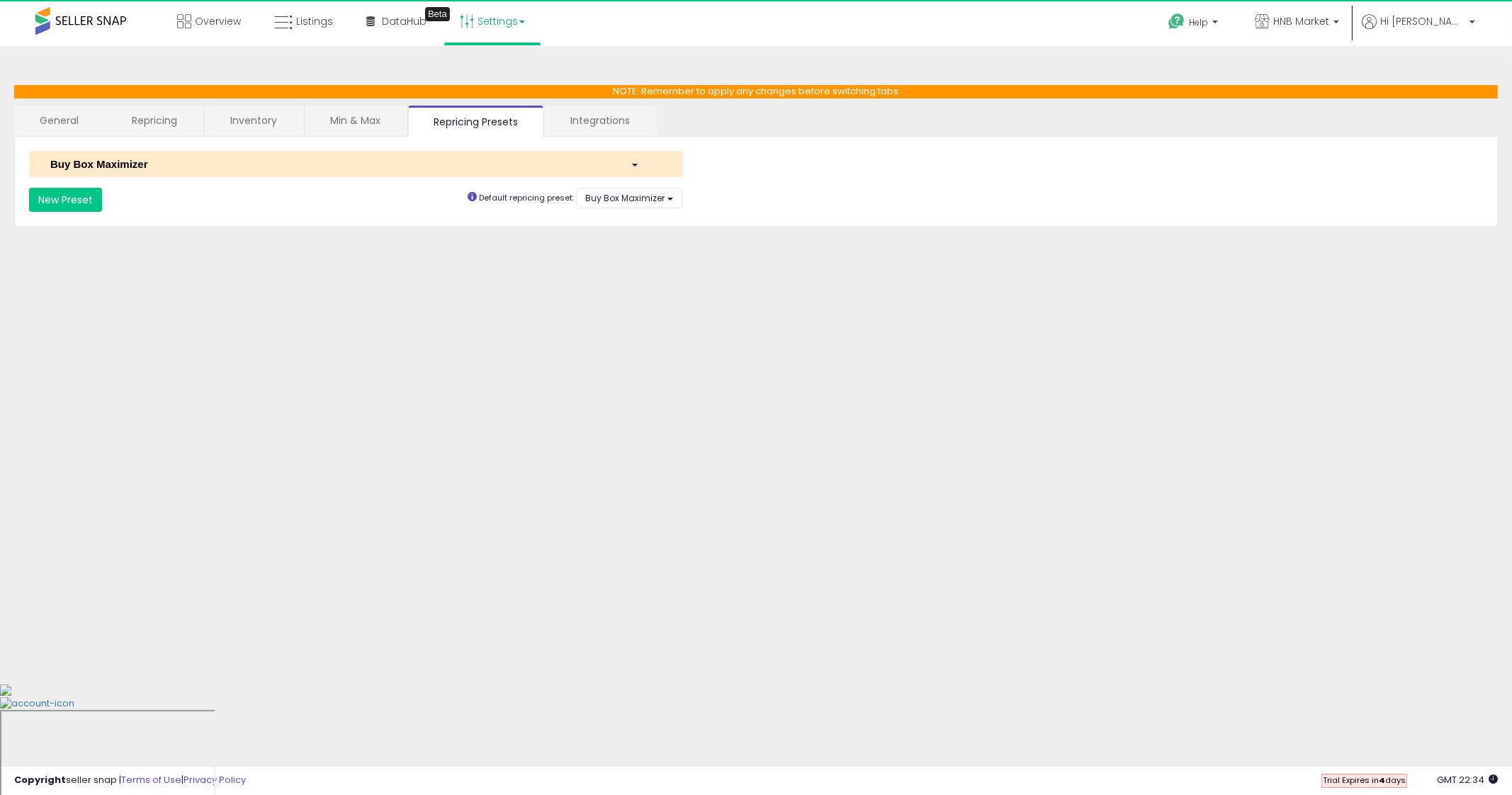 click on "Buy Box Maximizer" at bounding box center [329, 164] 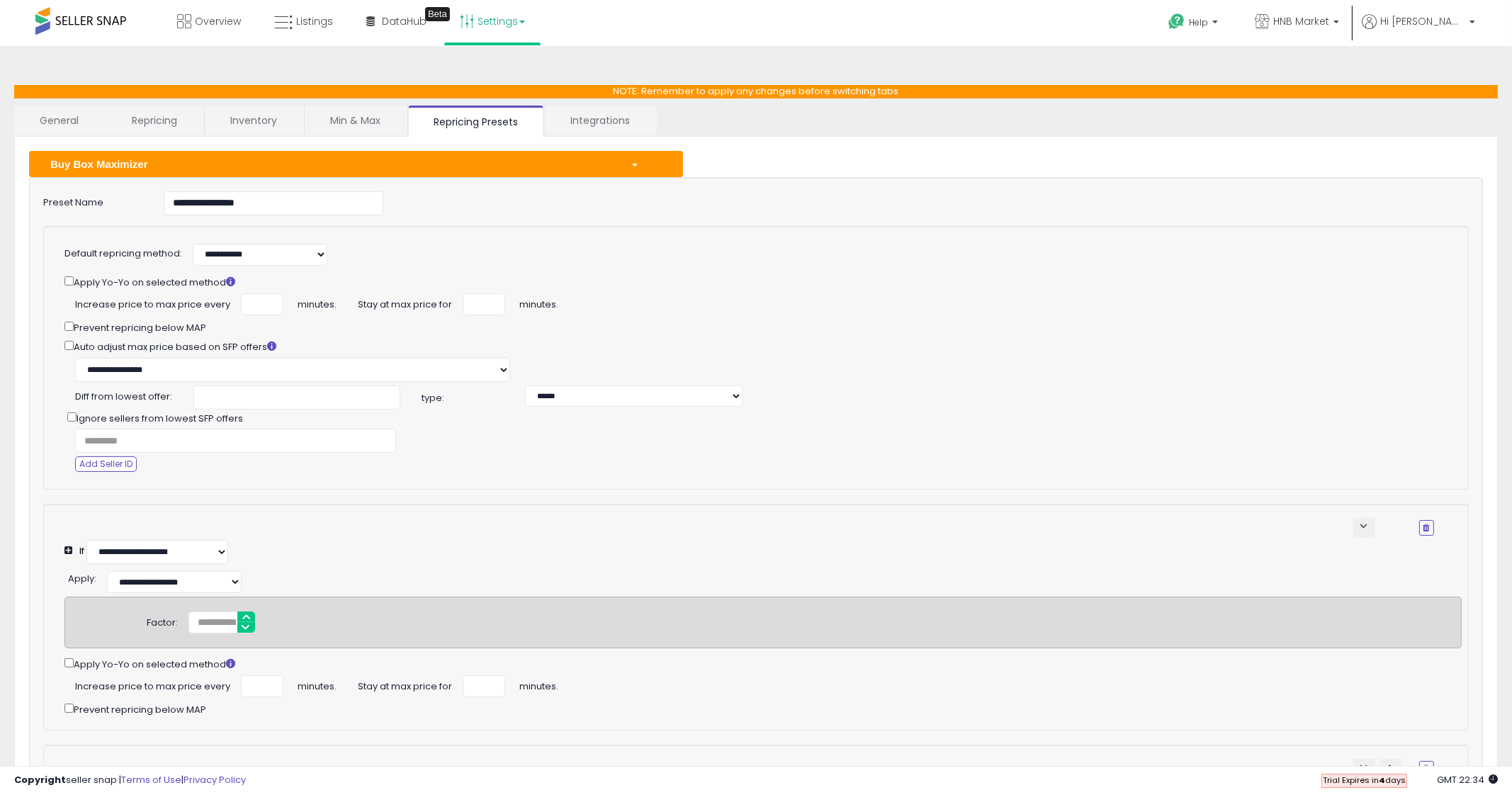 select on "**********" 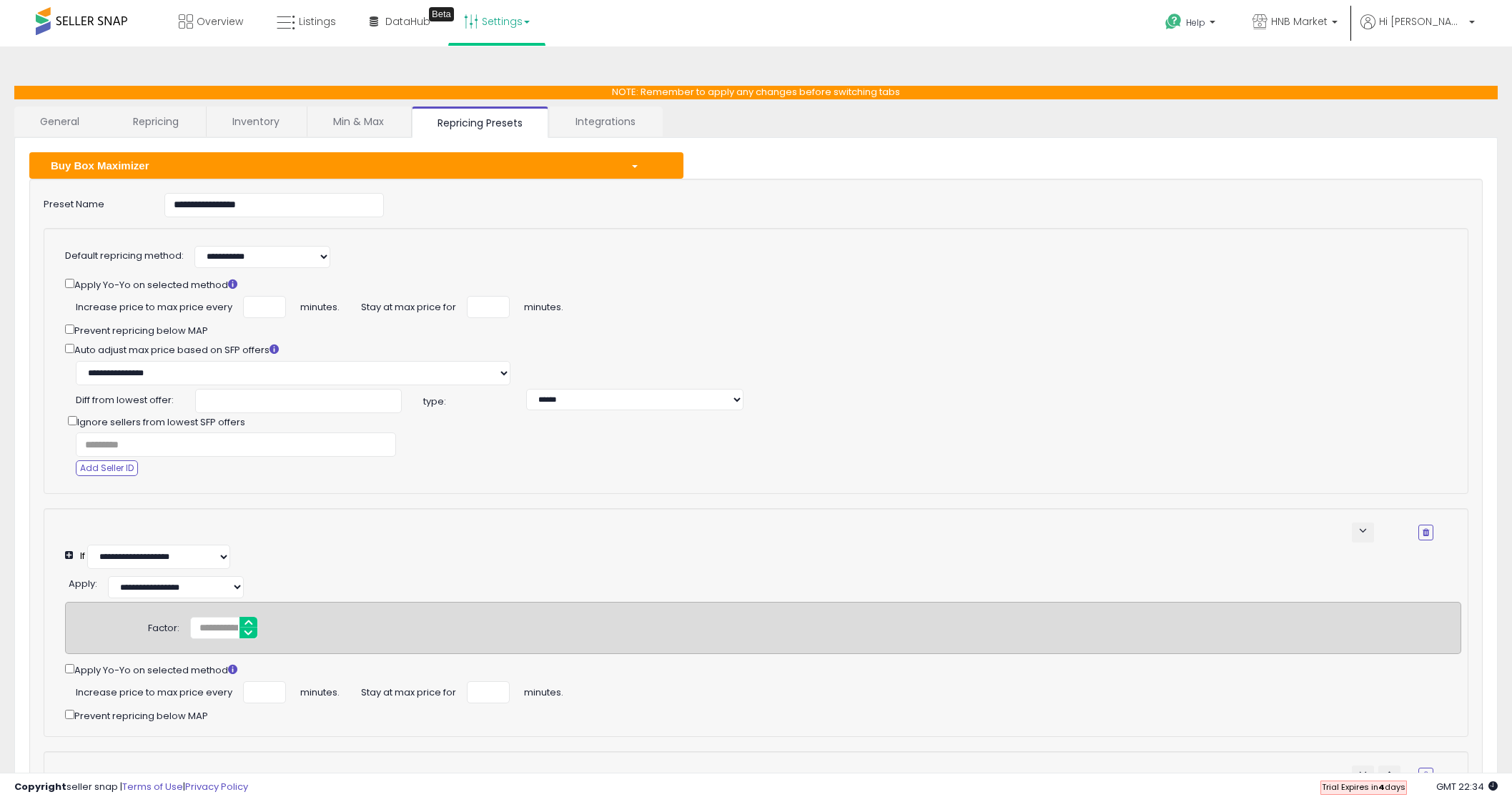 select on "**********" 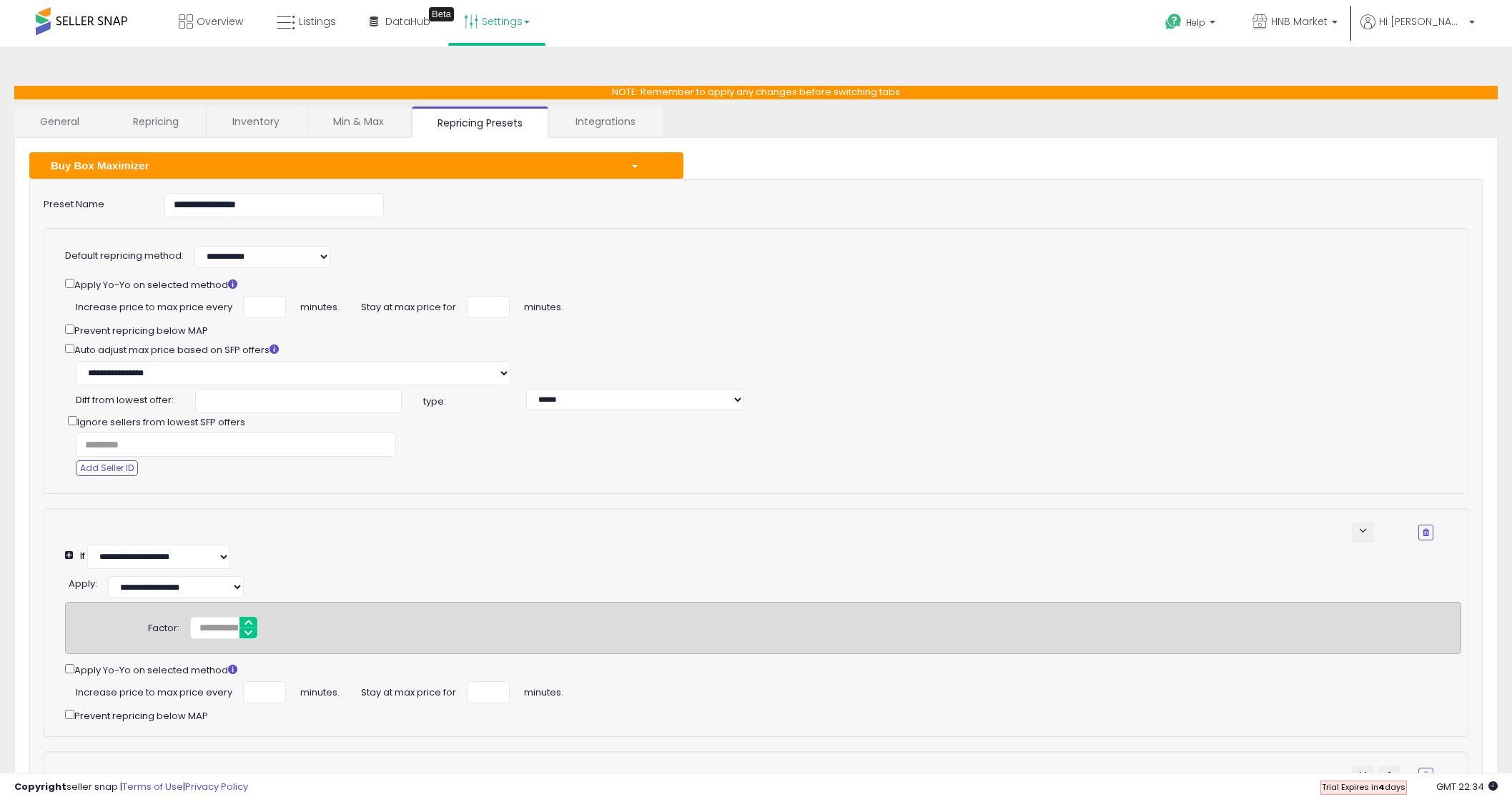 select on "**********" 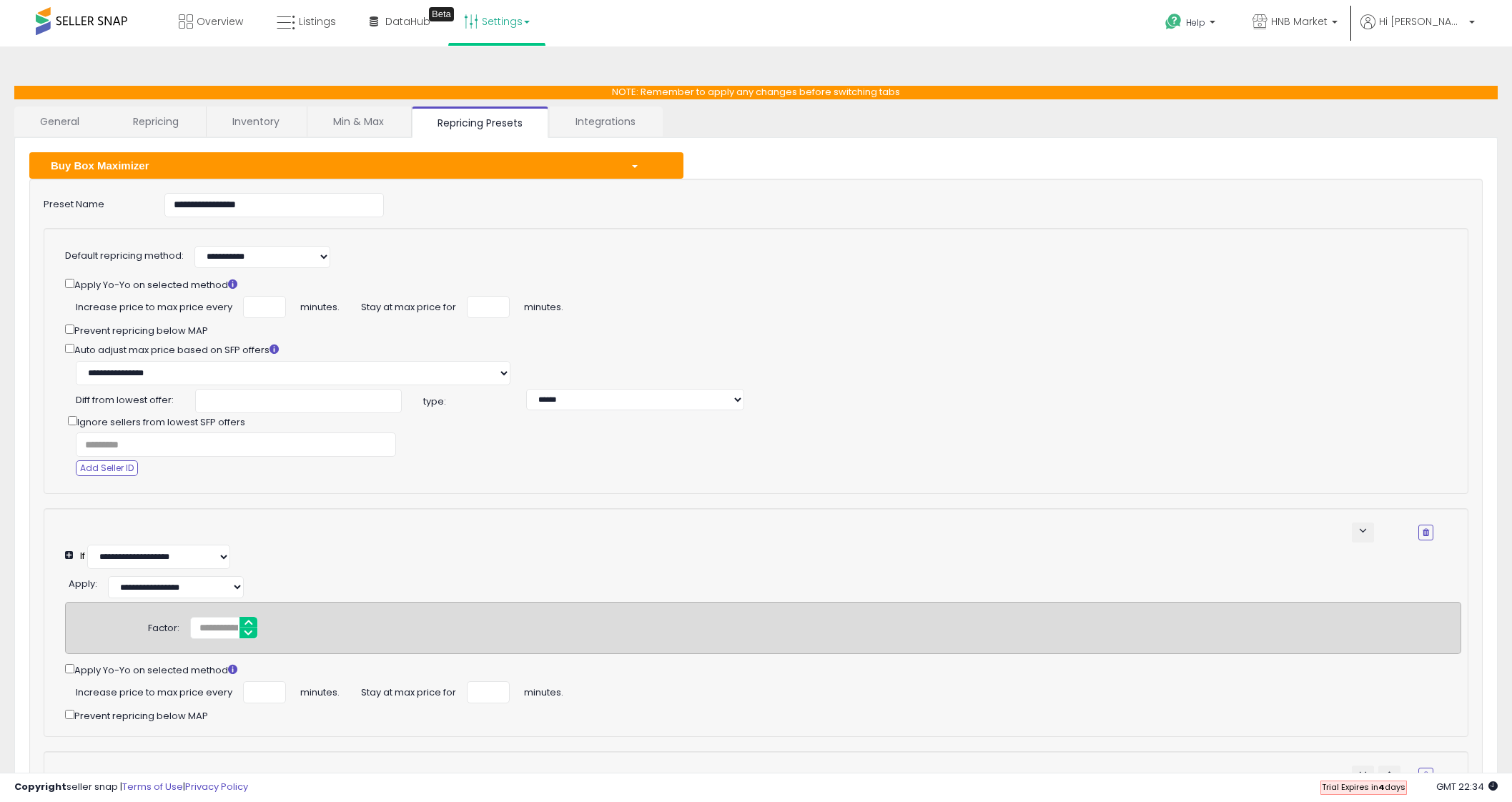 select on "**********" 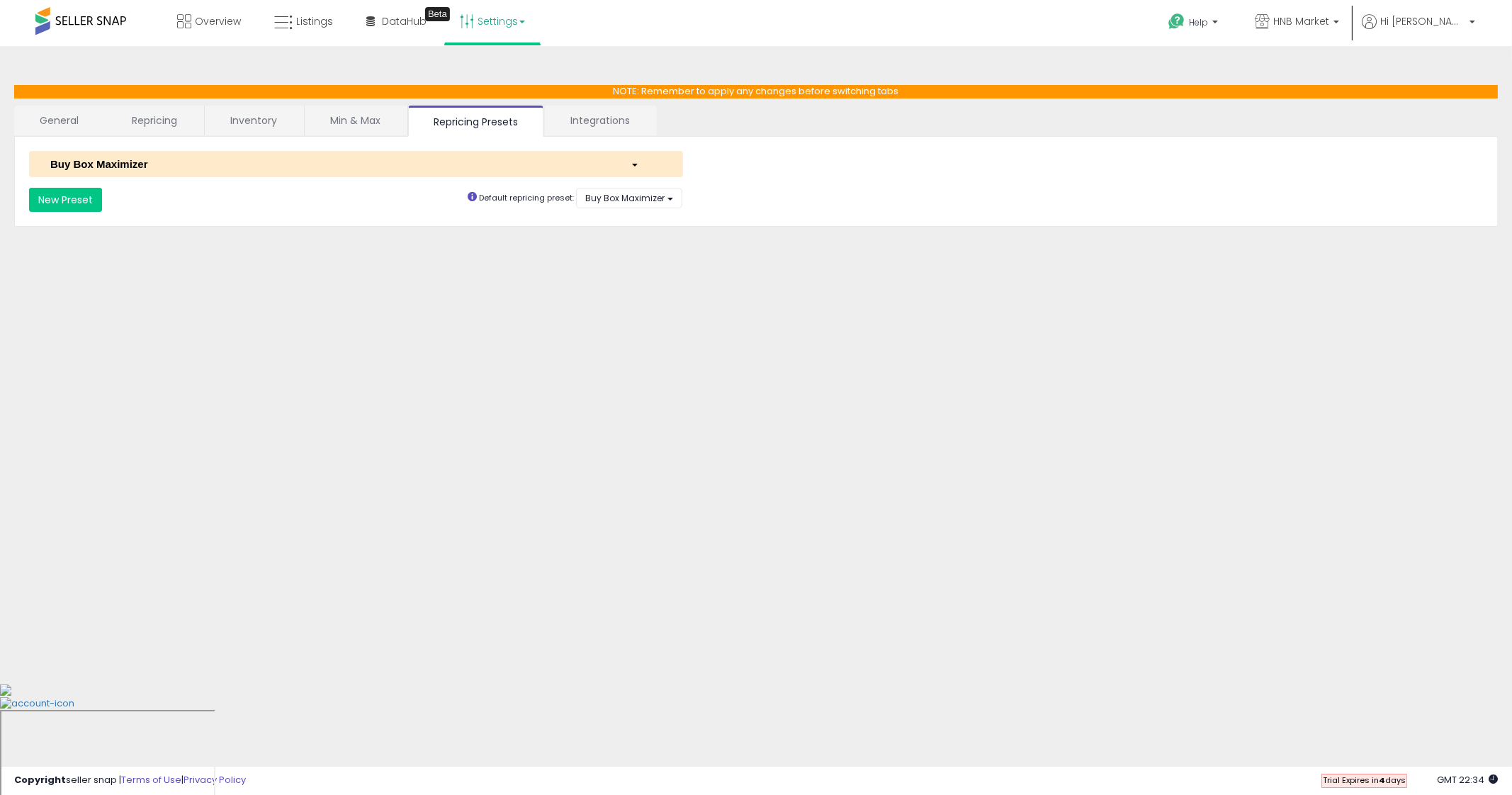 click on "Inventory" at bounding box center (254, 120) 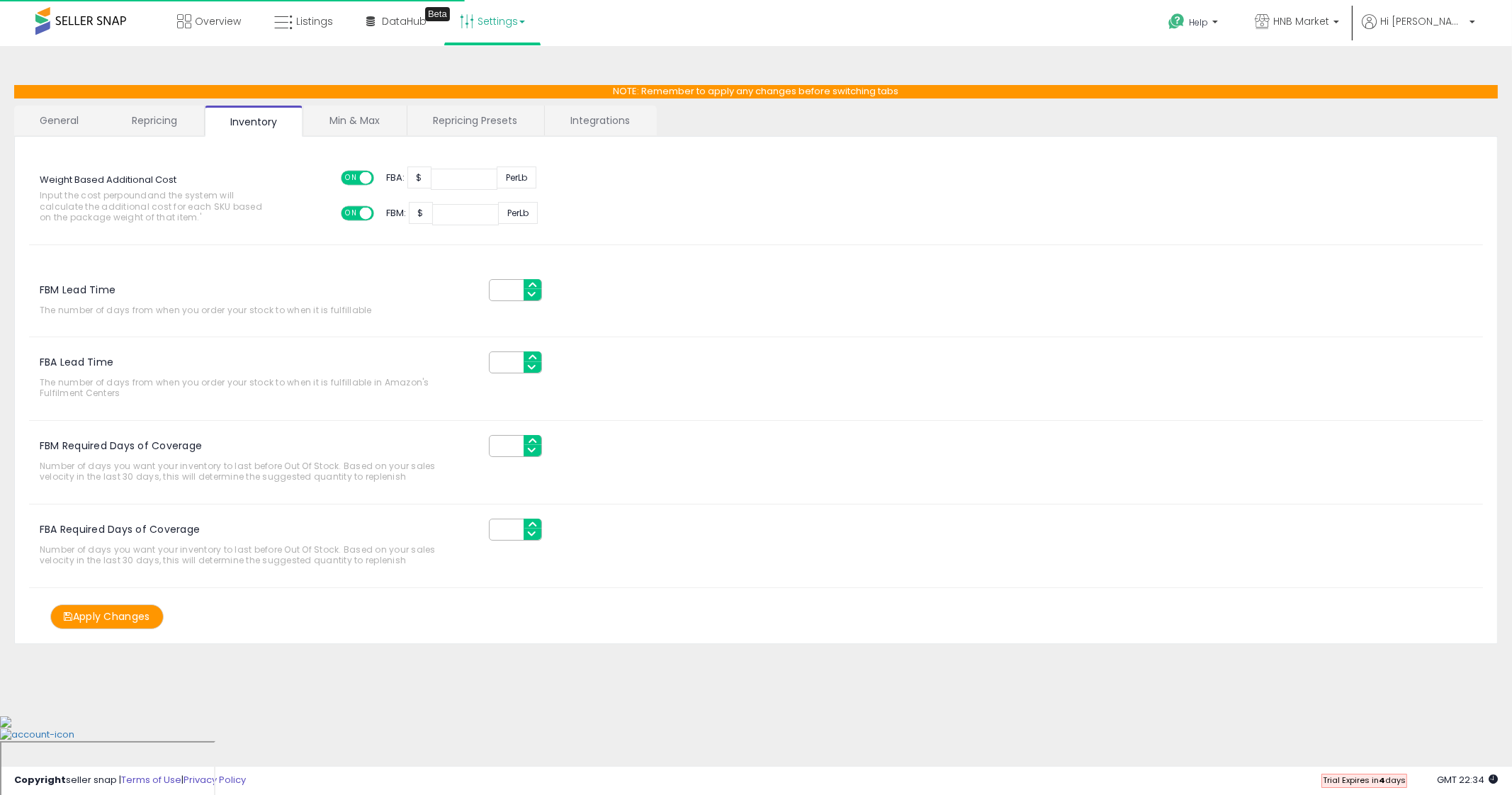 click on "Repricing" at bounding box center [154, 120] 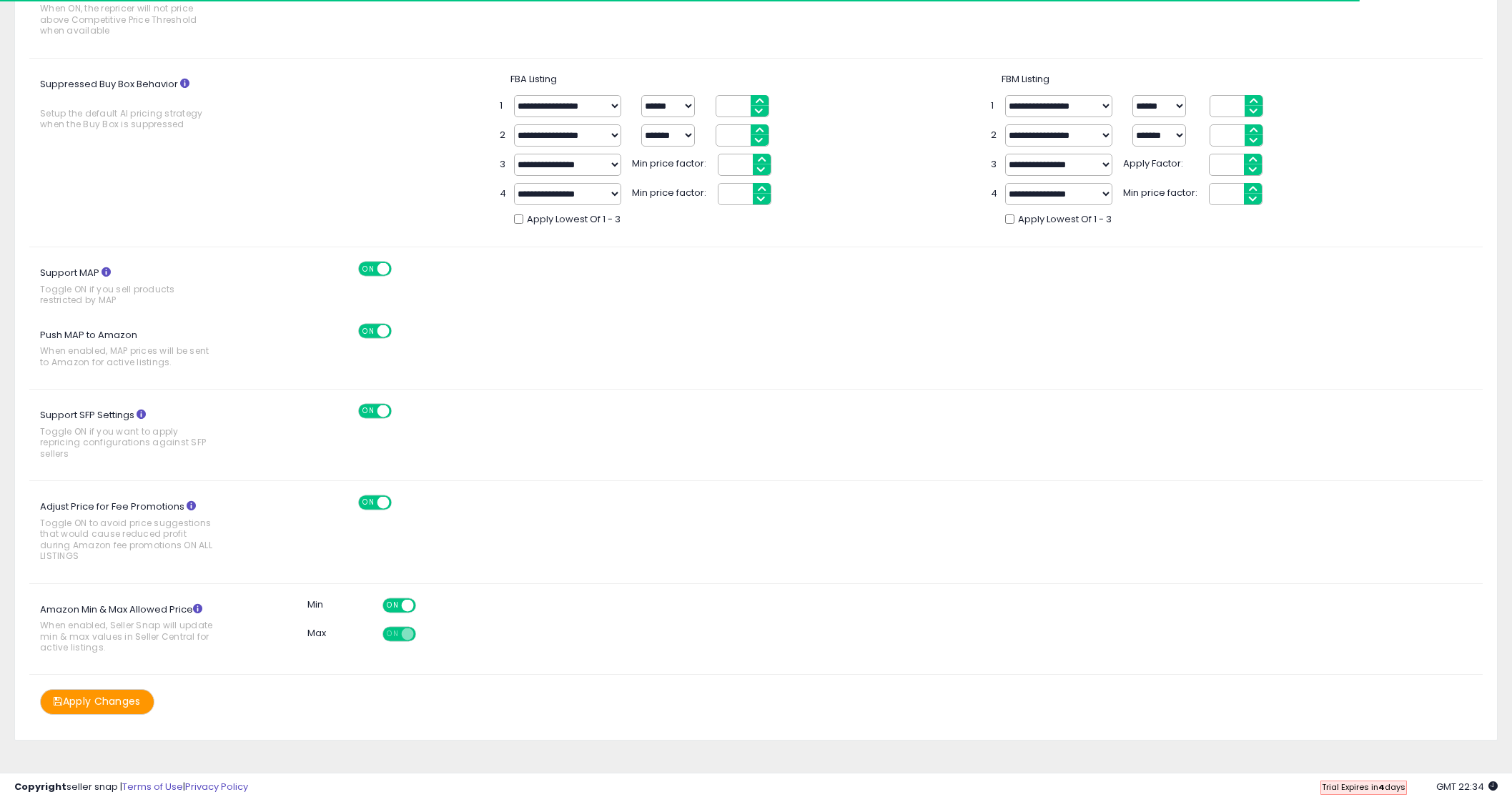 scroll, scrollTop: 0, scrollLeft: 0, axis: both 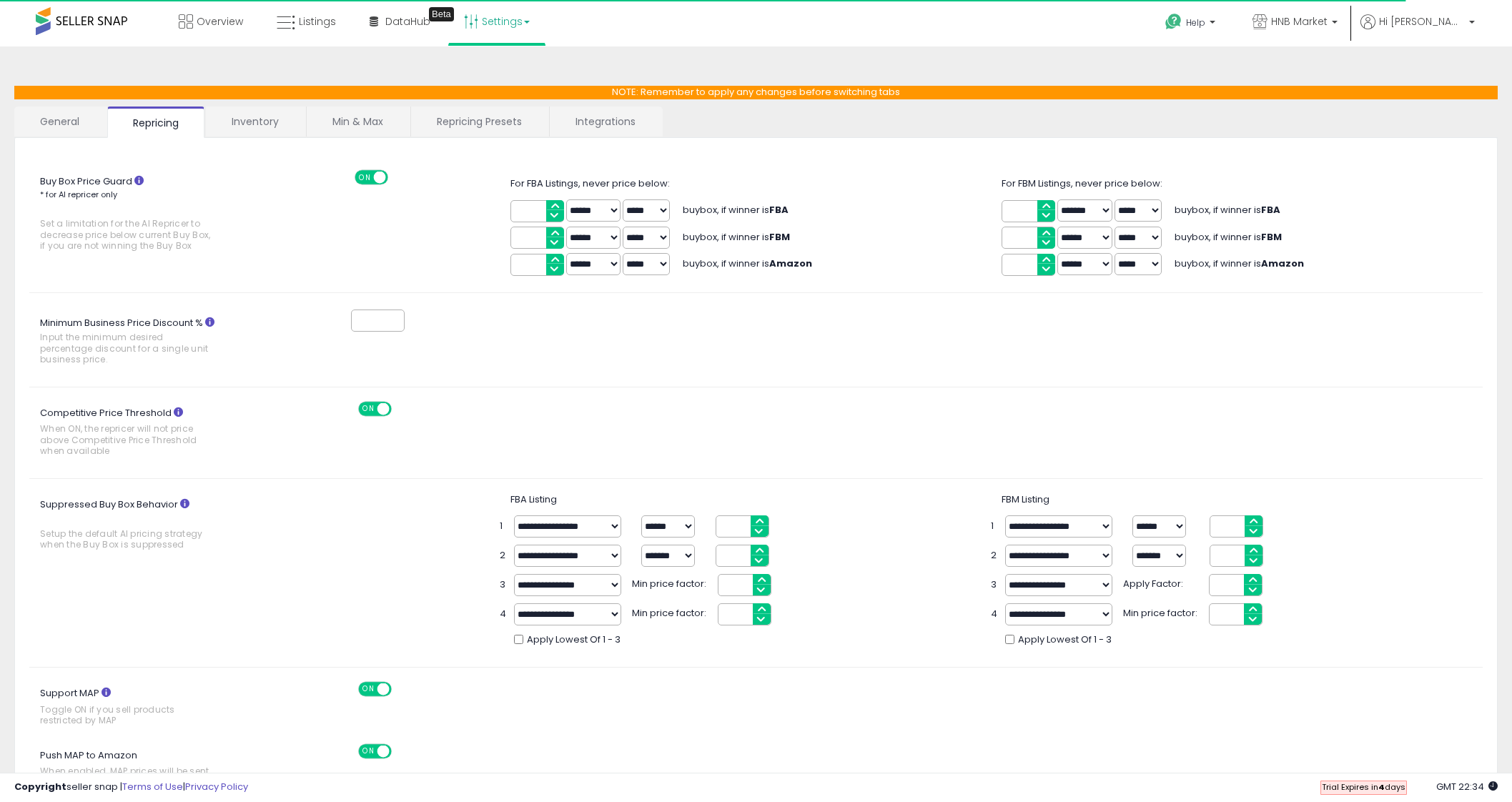 click on "Inventory" at bounding box center (255, 122) 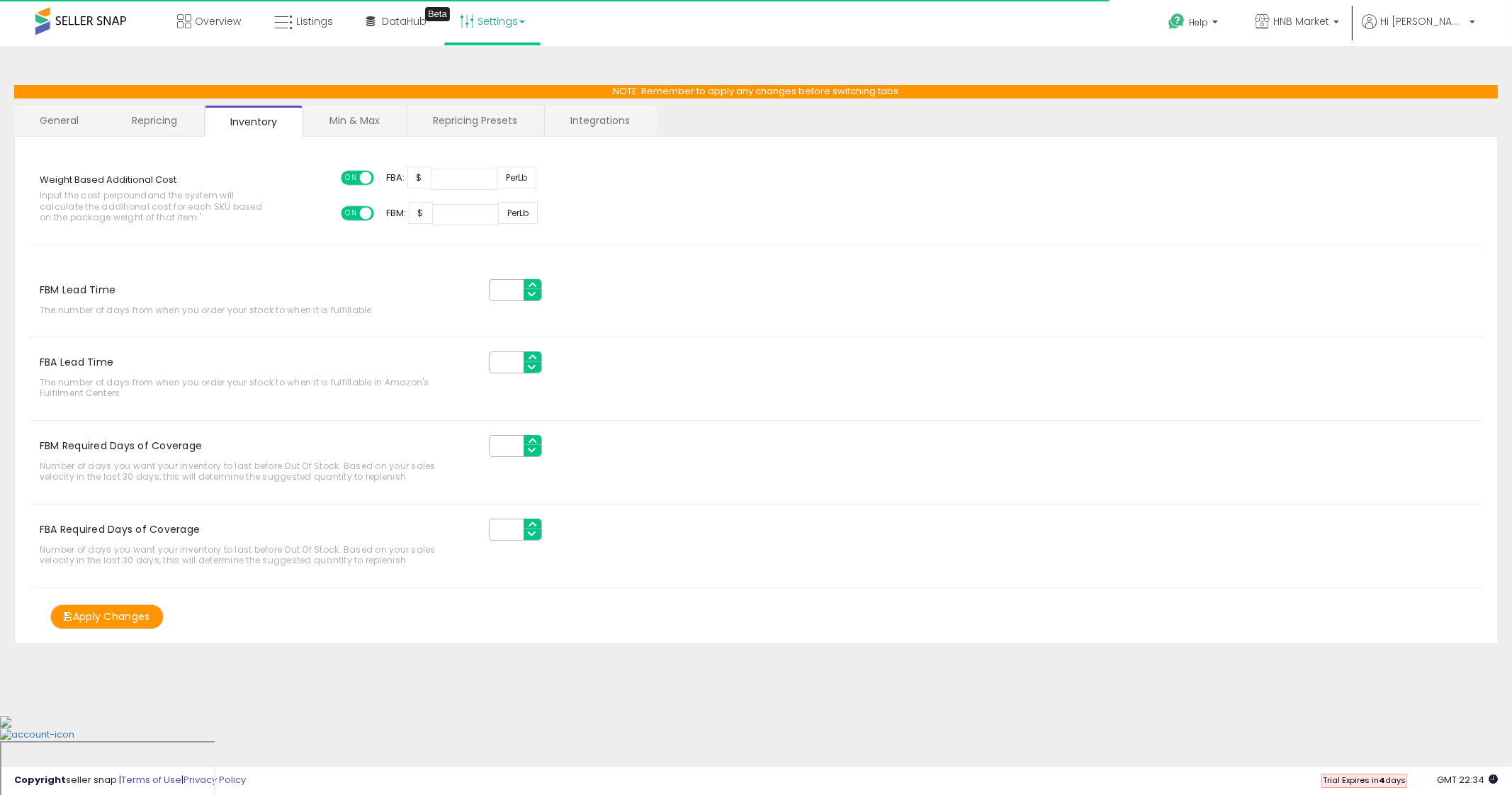 click on "Min & Max" at bounding box center (354, 120) 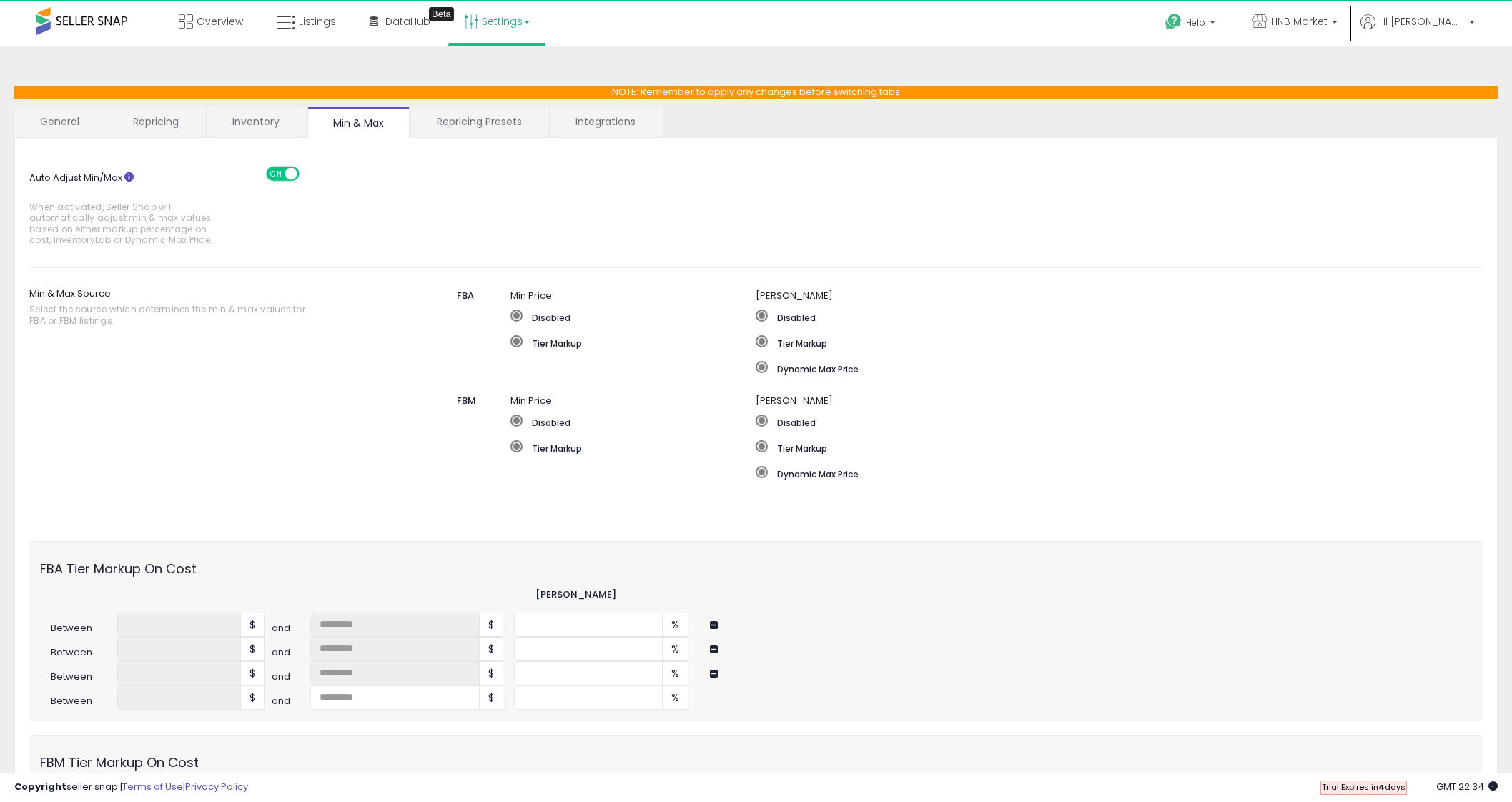 click on "Min & Max Source
Select the source which determines the min & max values for FBA or FBM listings.
FBA
Min Price
Disabled
Tier Markup
Max Price
Disabled
Tier Markup
Dynamic Max Price
FBM
Min Price
Disabled
Tier Markup" at bounding box center (756, 406) 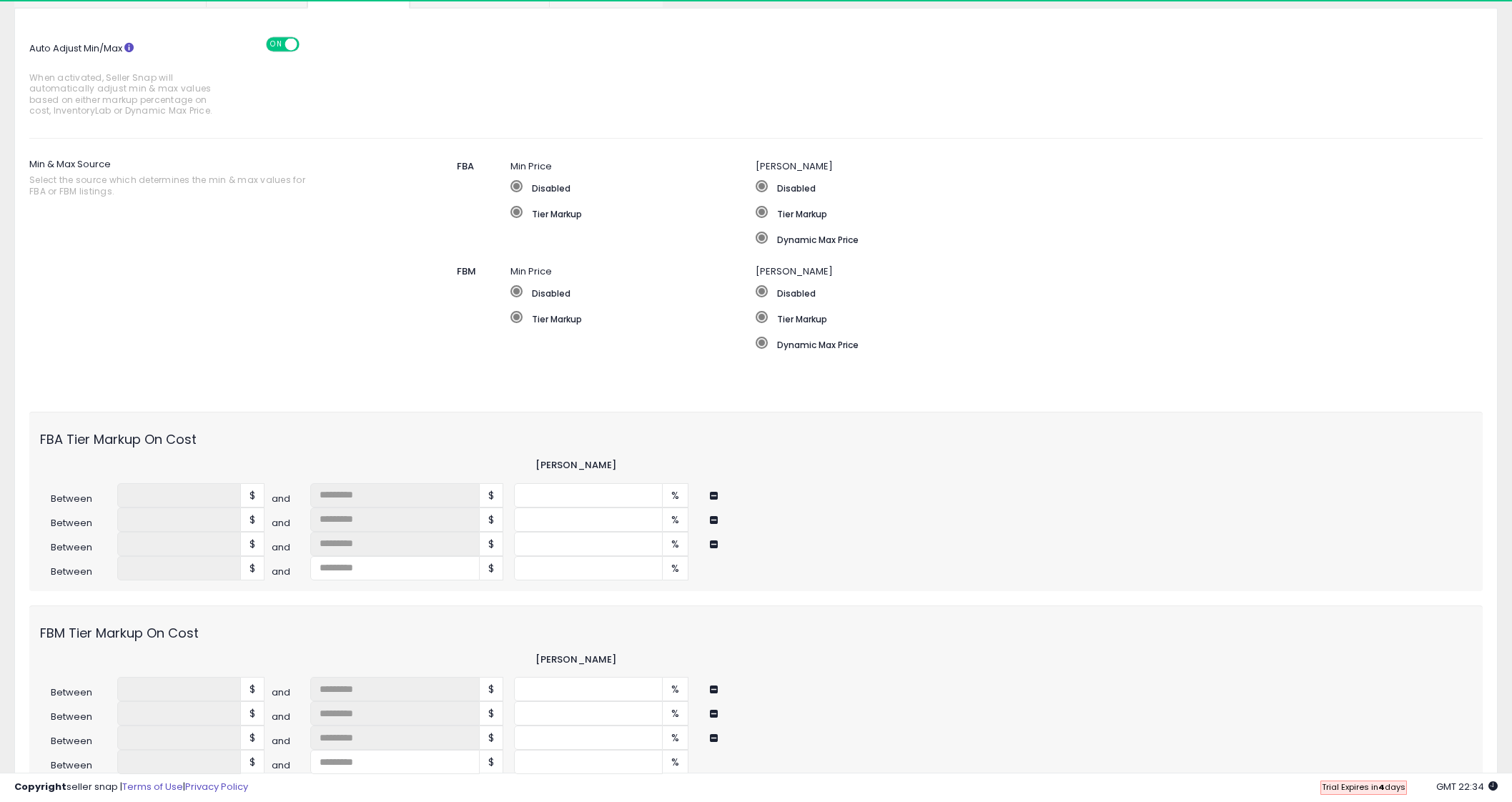 scroll, scrollTop: 0, scrollLeft: 0, axis: both 